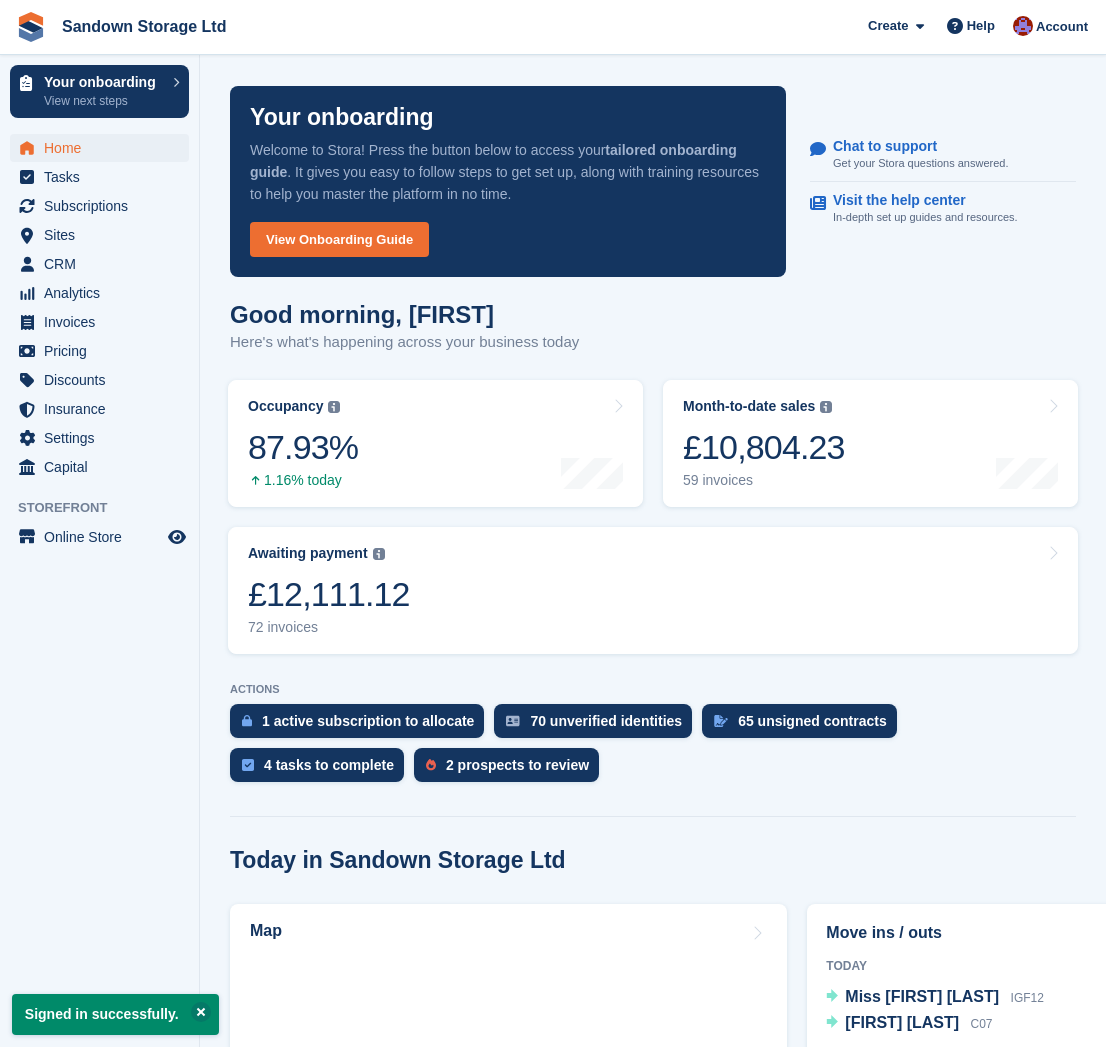 scroll, scrollTop: 0, scrollLeft: 0, axis: both 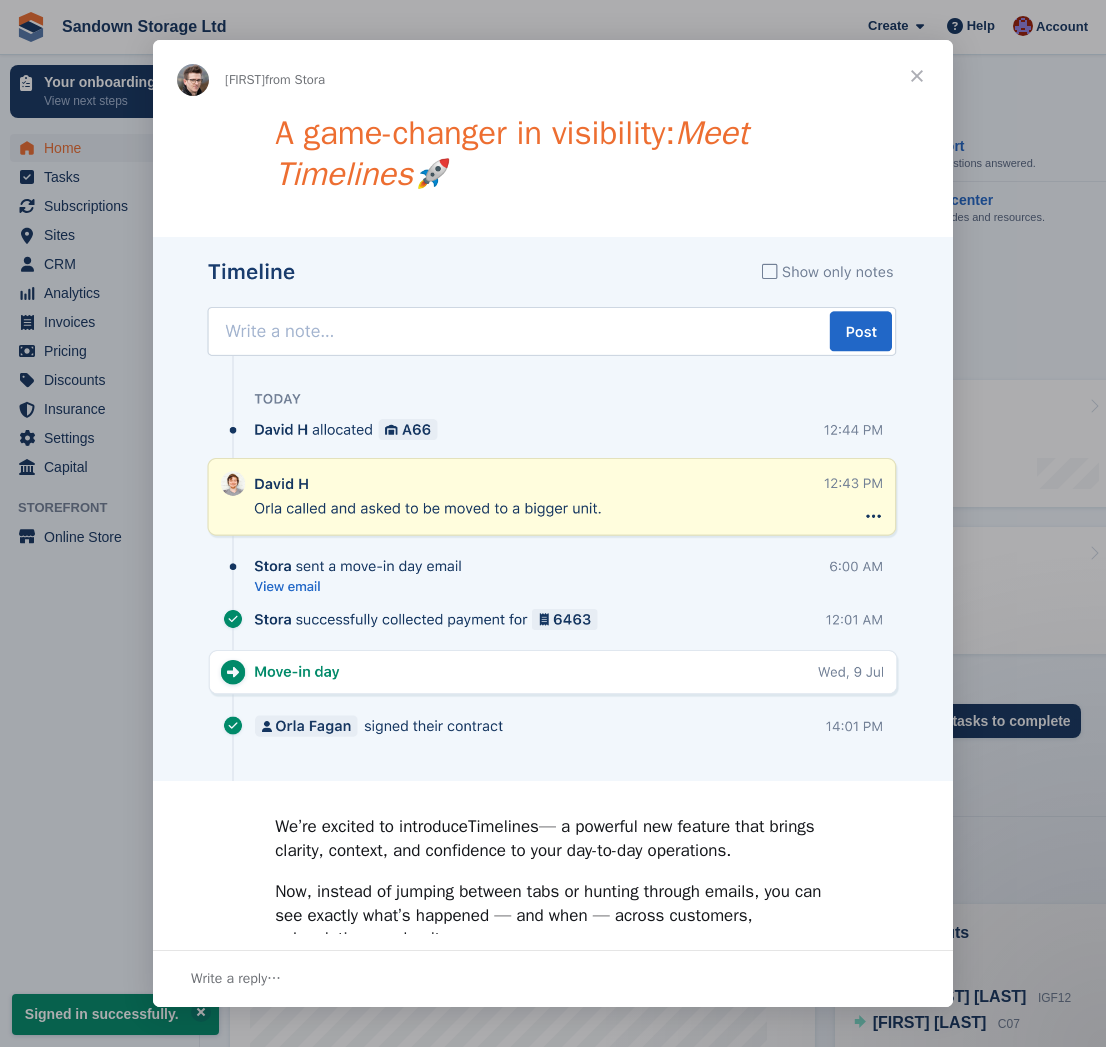 click at bounding box center [917, 76] 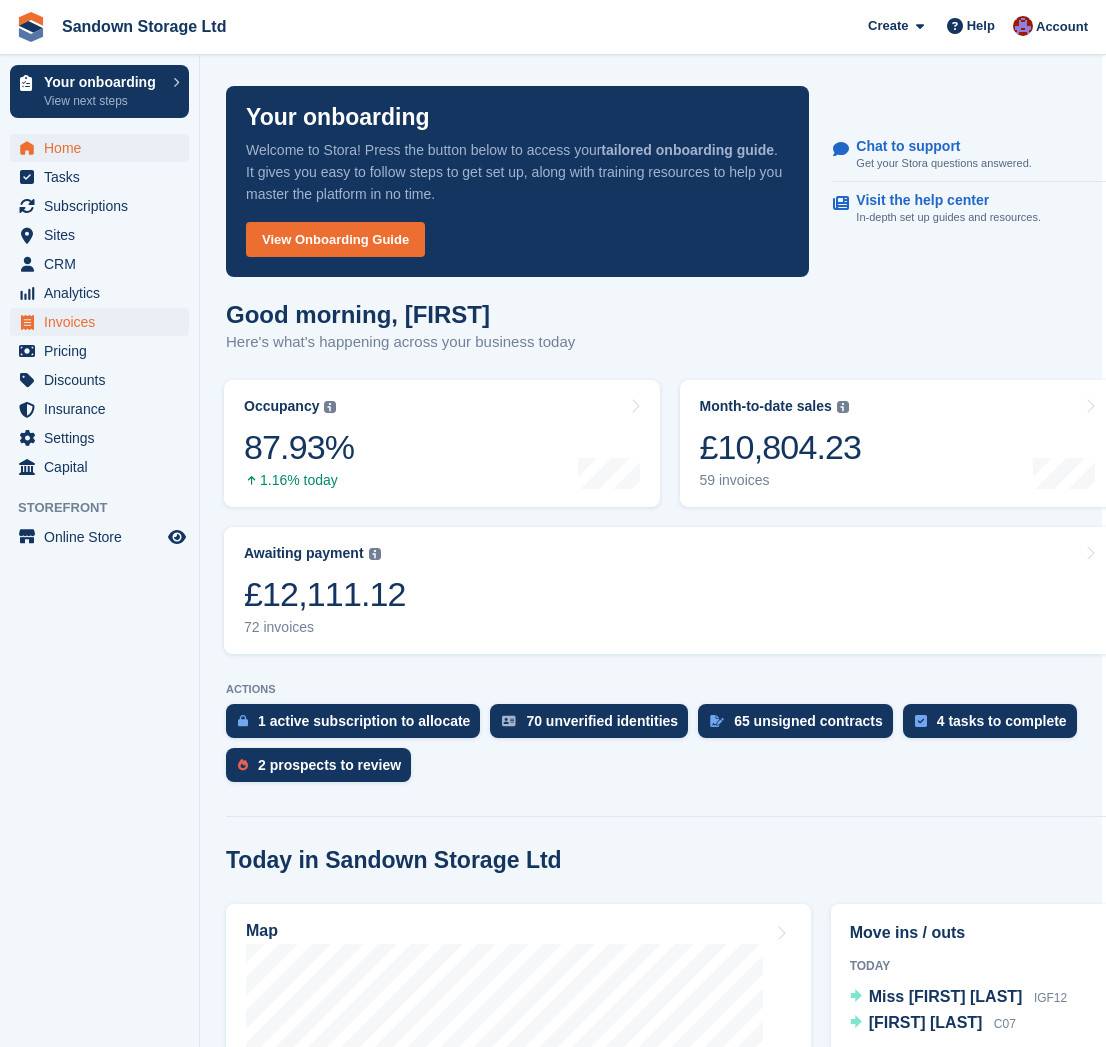 click on "Invoices" at bounding box center [104, 322] 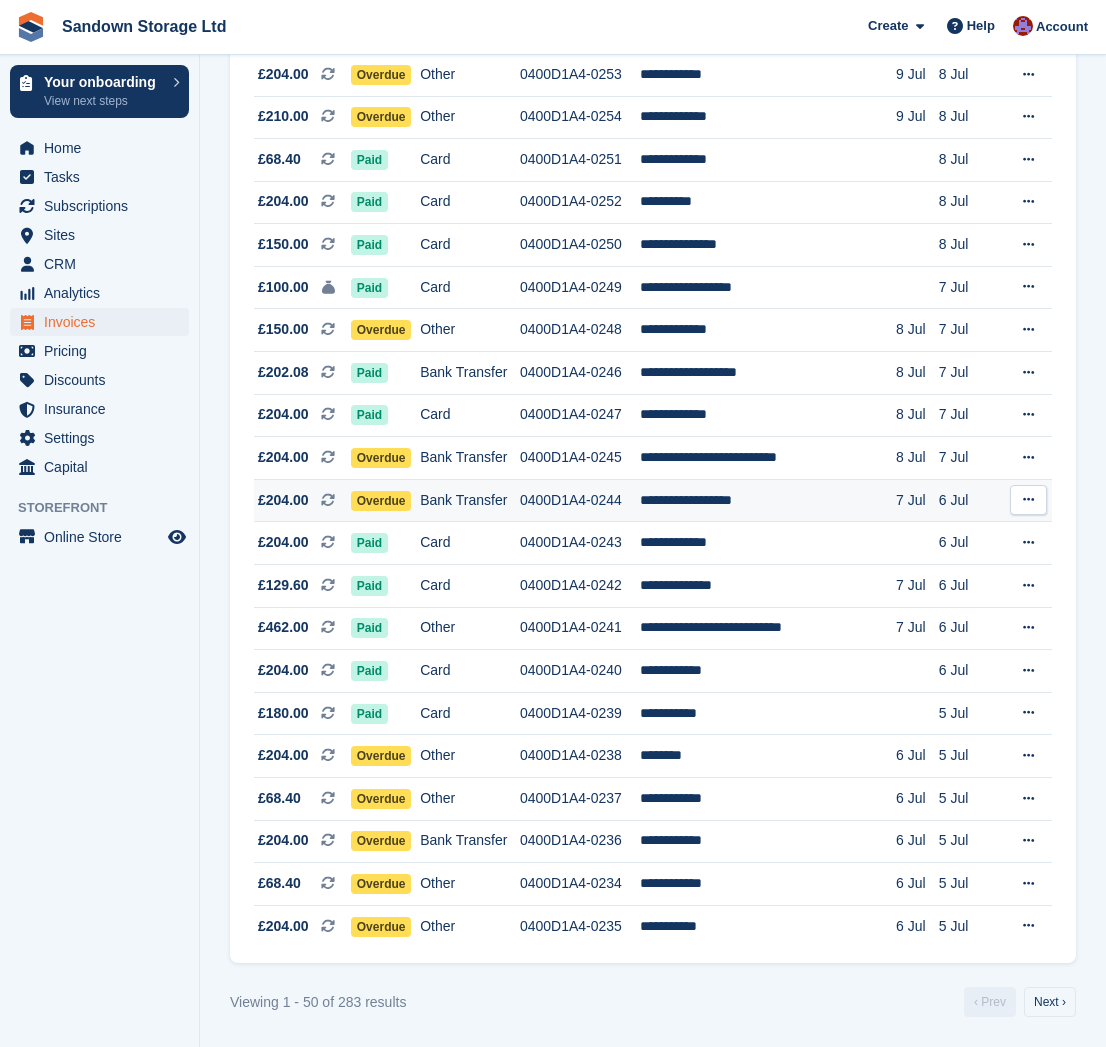 scroll, scrollTop: 1567, scrollLeft: 0, axis: vertical 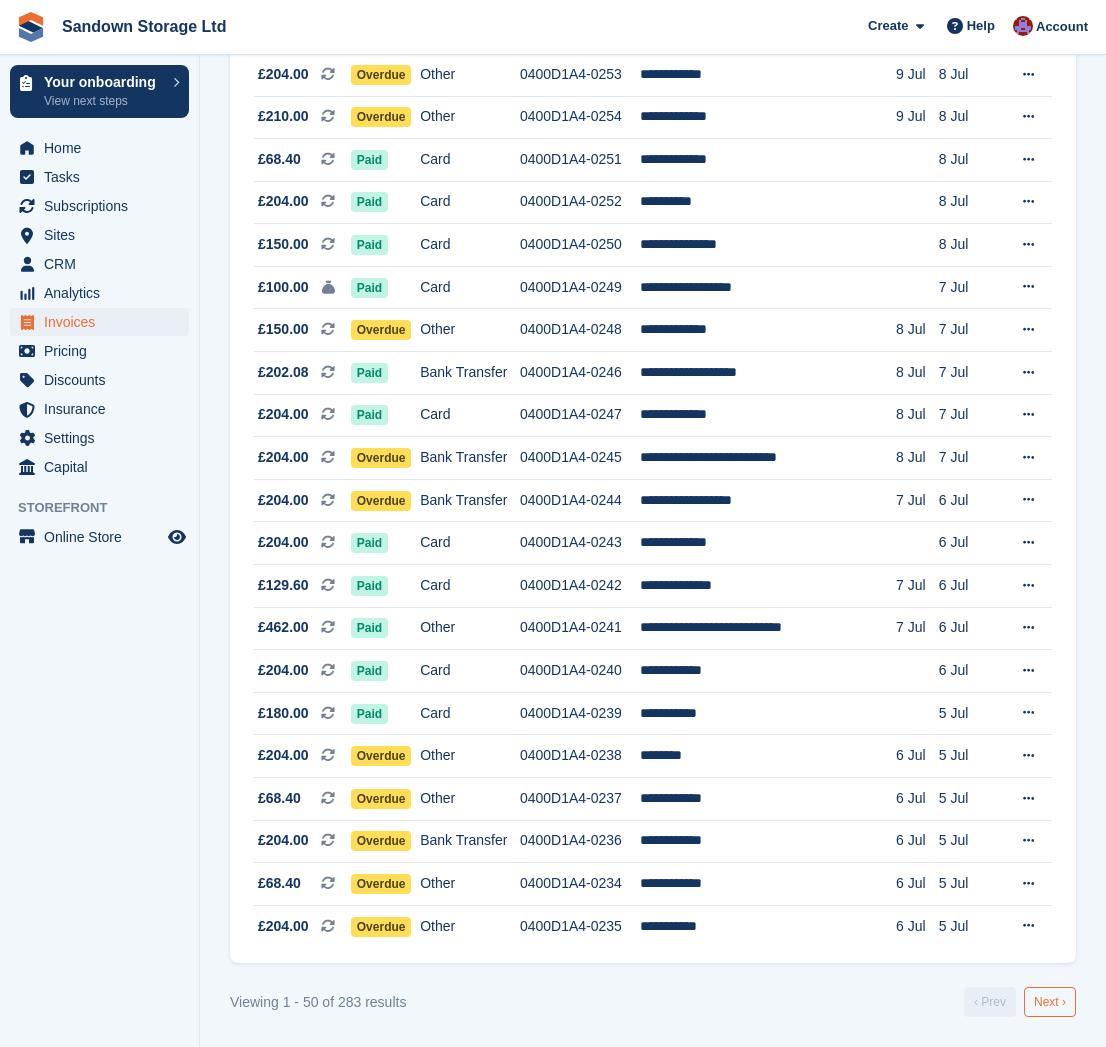 click on "Next ›" at bounding box center (1050, 1002) 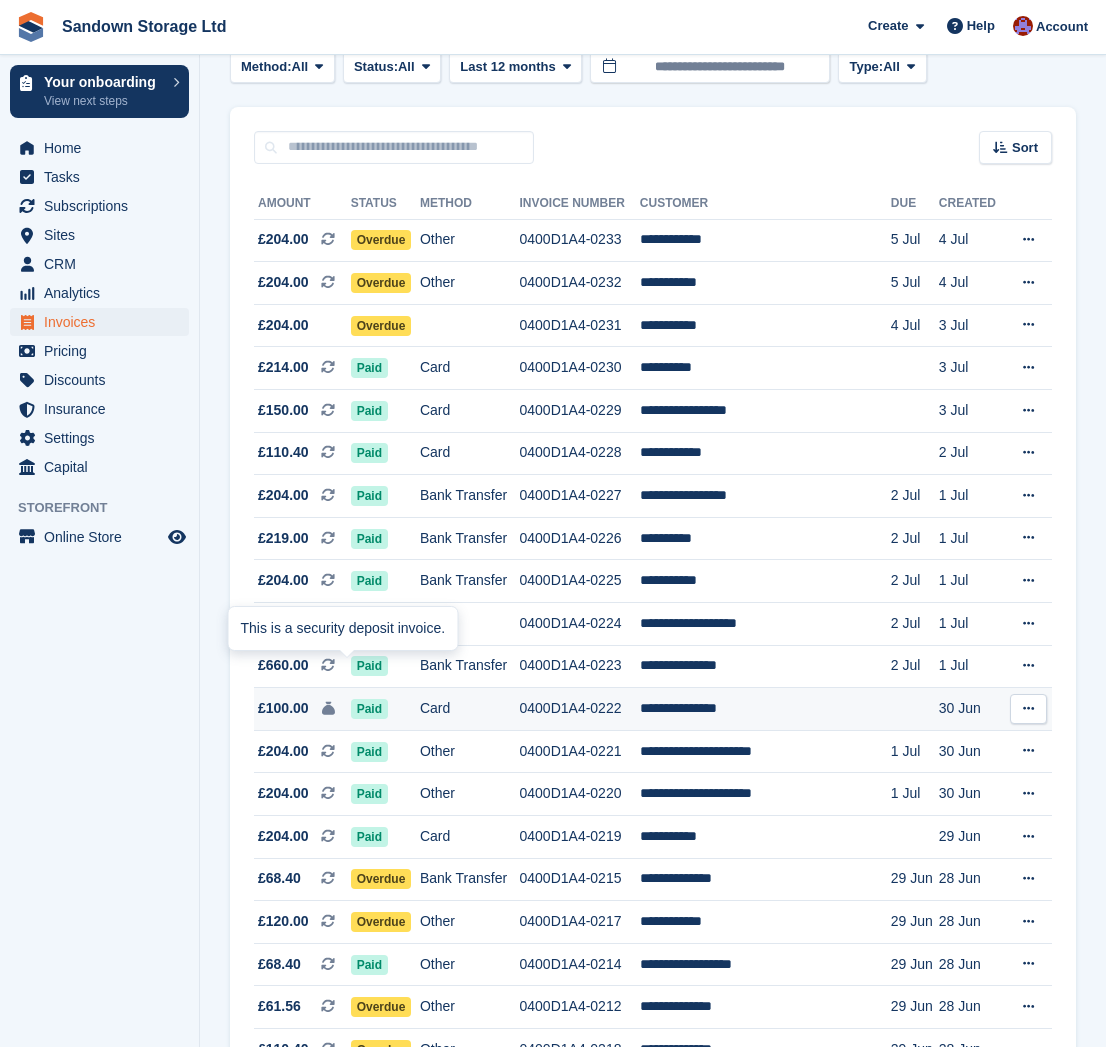 scroll, scrollTop: 113, scrollLeft: 0, axis: vertical 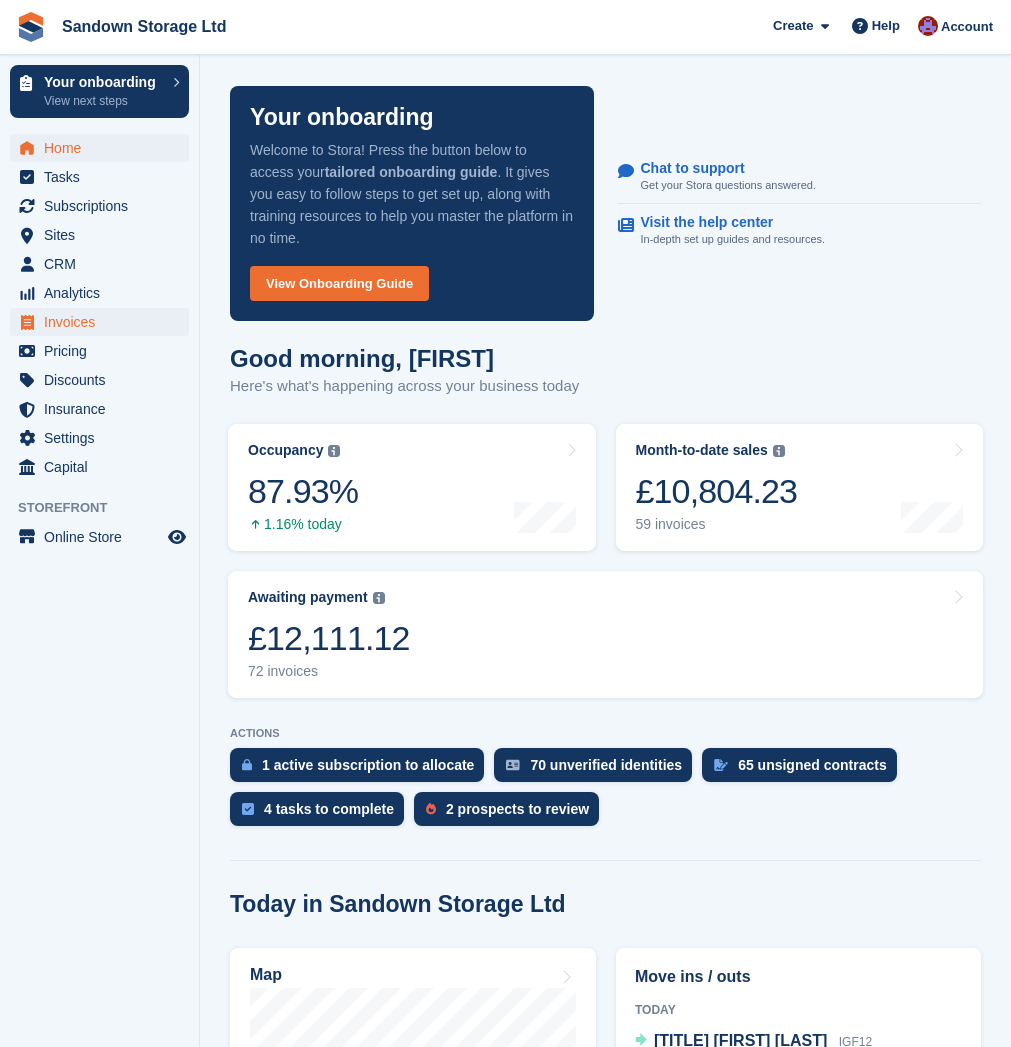 click on "Invoices" at bounding box center (104, 322) 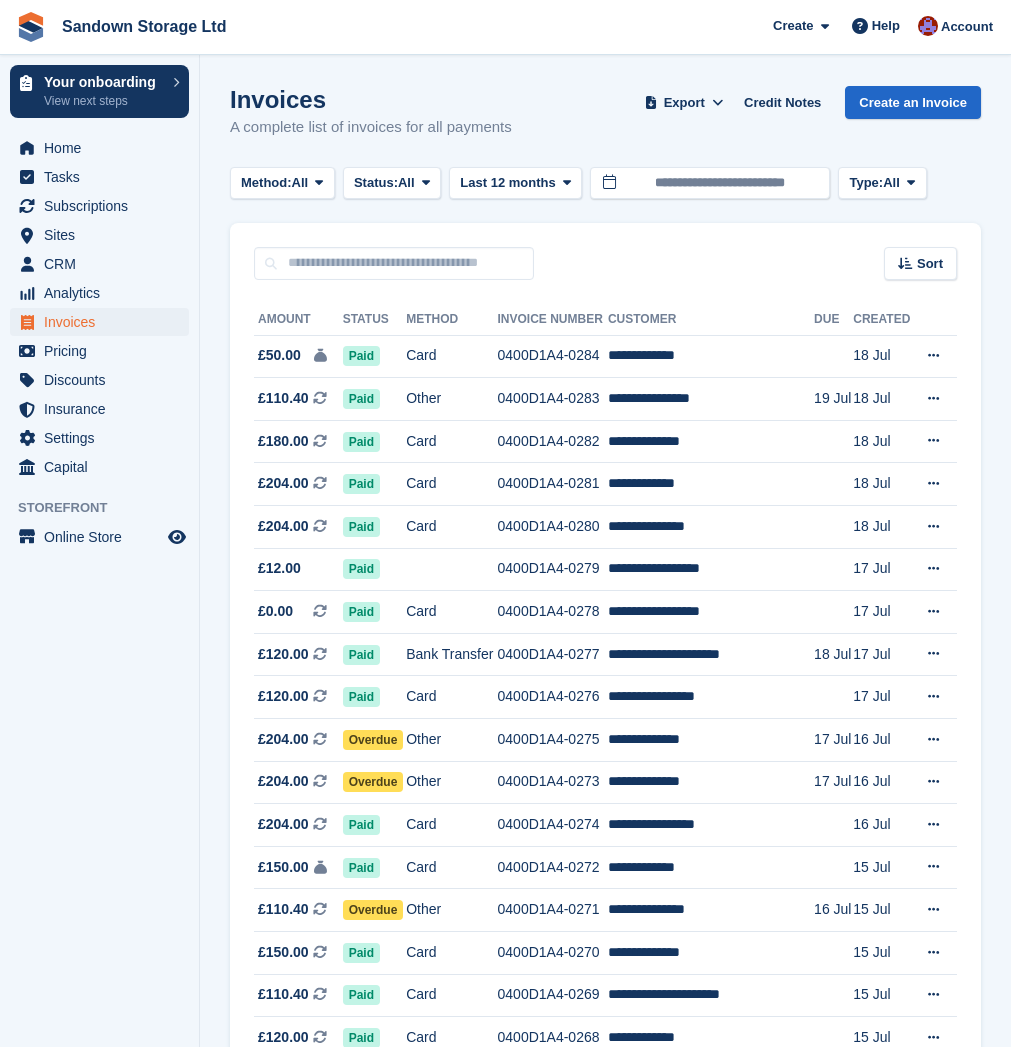 scroll, scrollTop: 0, scrollLeft: 0, axis: both 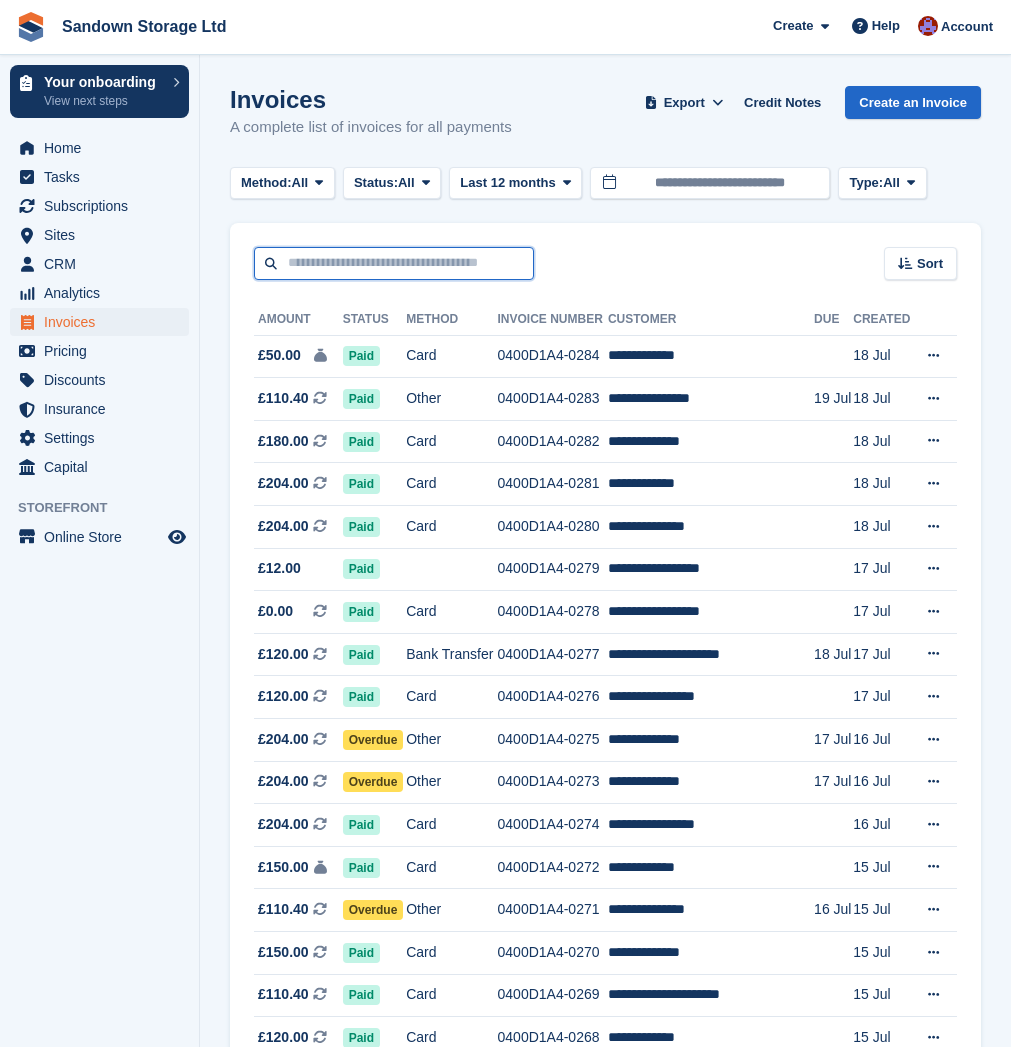 click at bounding box center [394, 263] 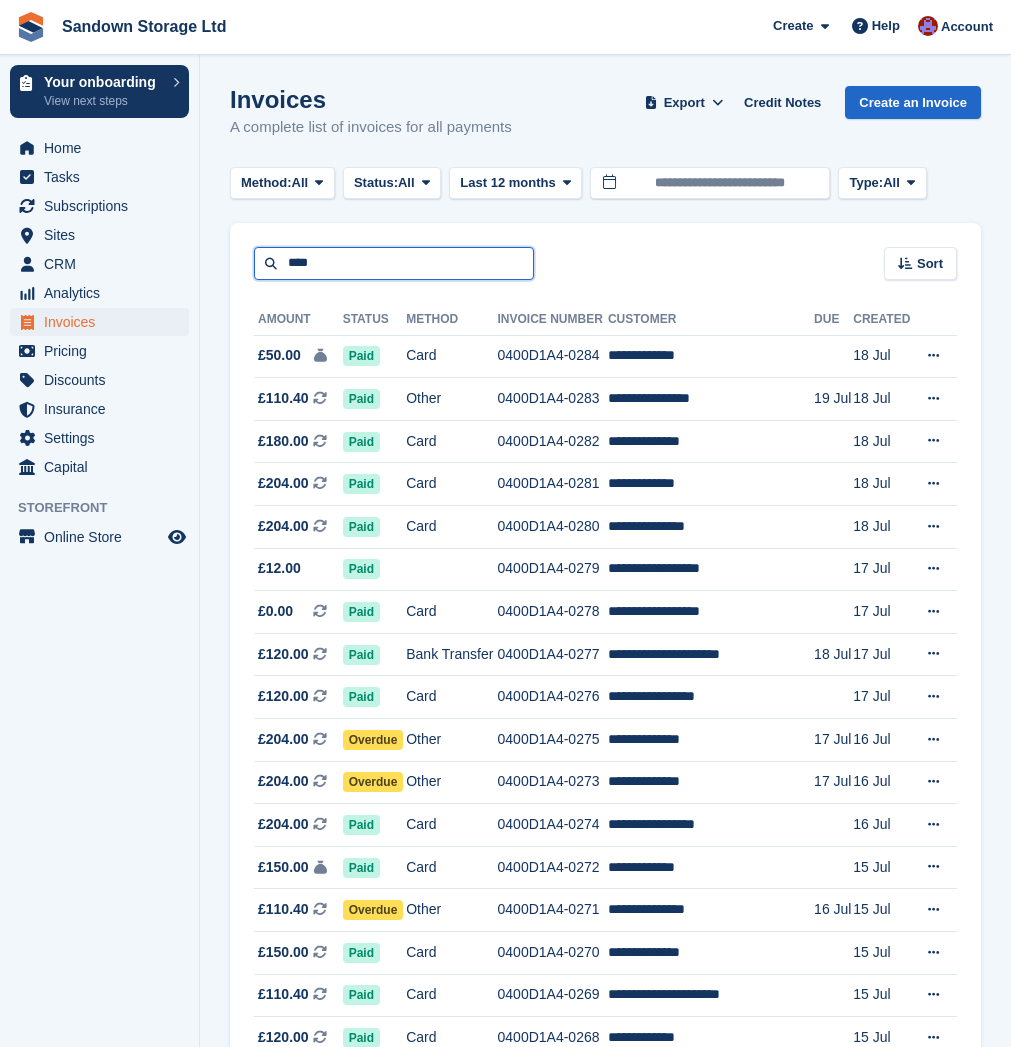 type on "****" 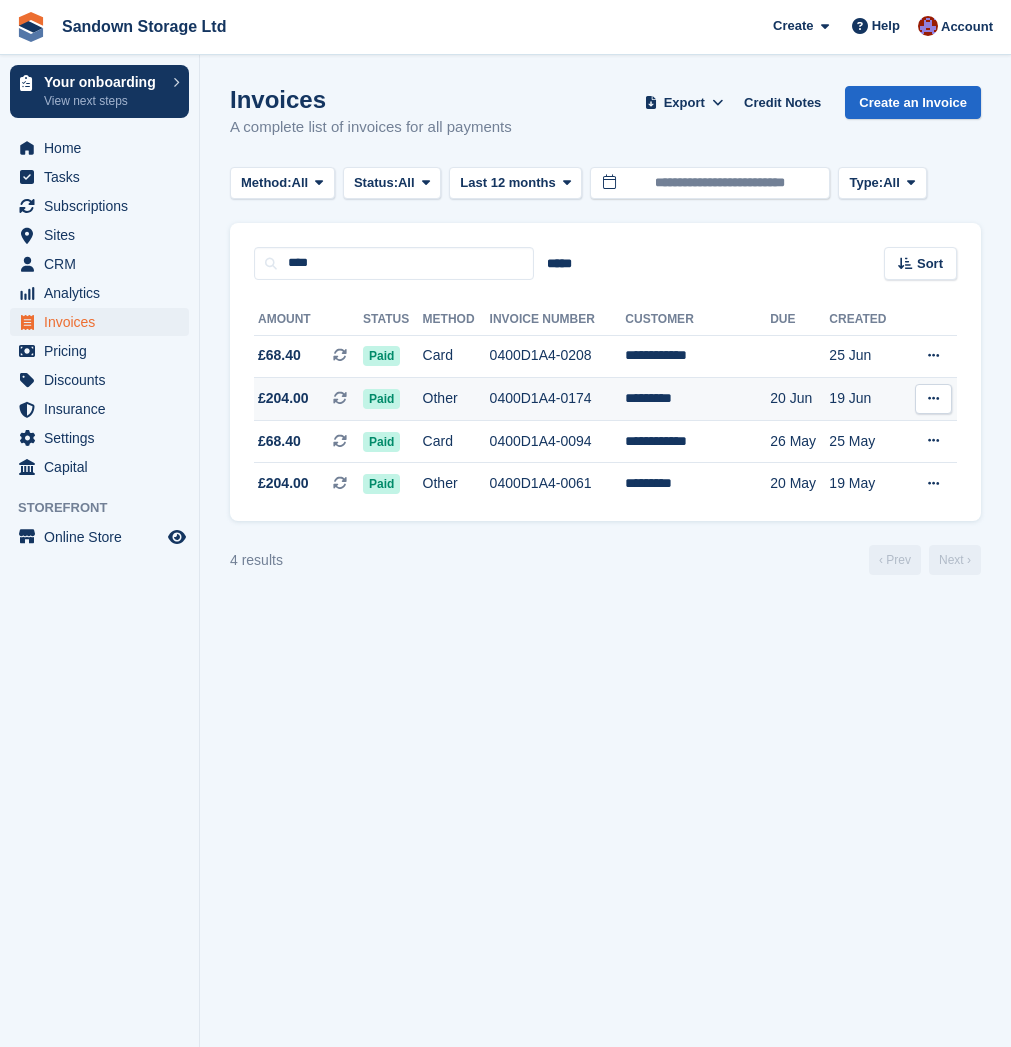 scroll, scrollTop: 0, scrollLeft: 0, axis: both 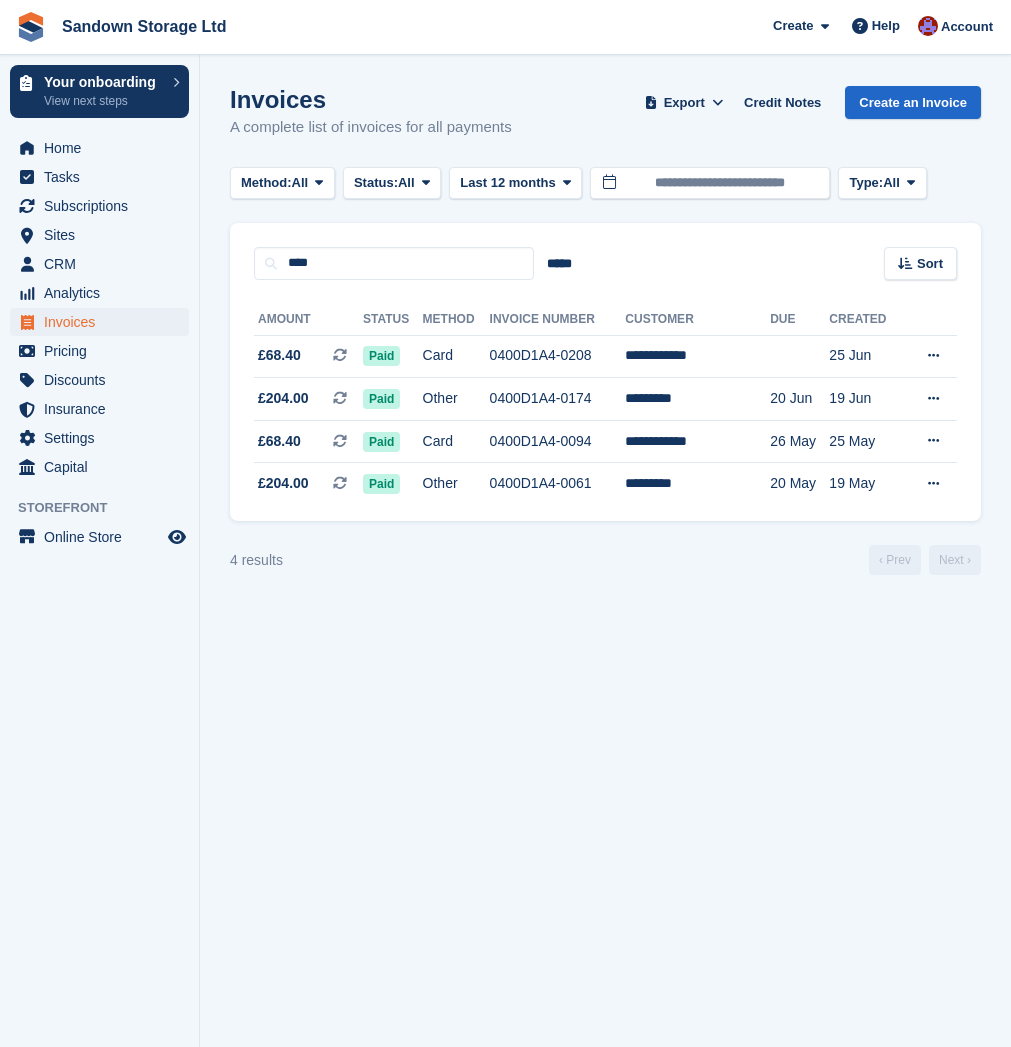 click on "Invoices" at bounding box center [104, 322] 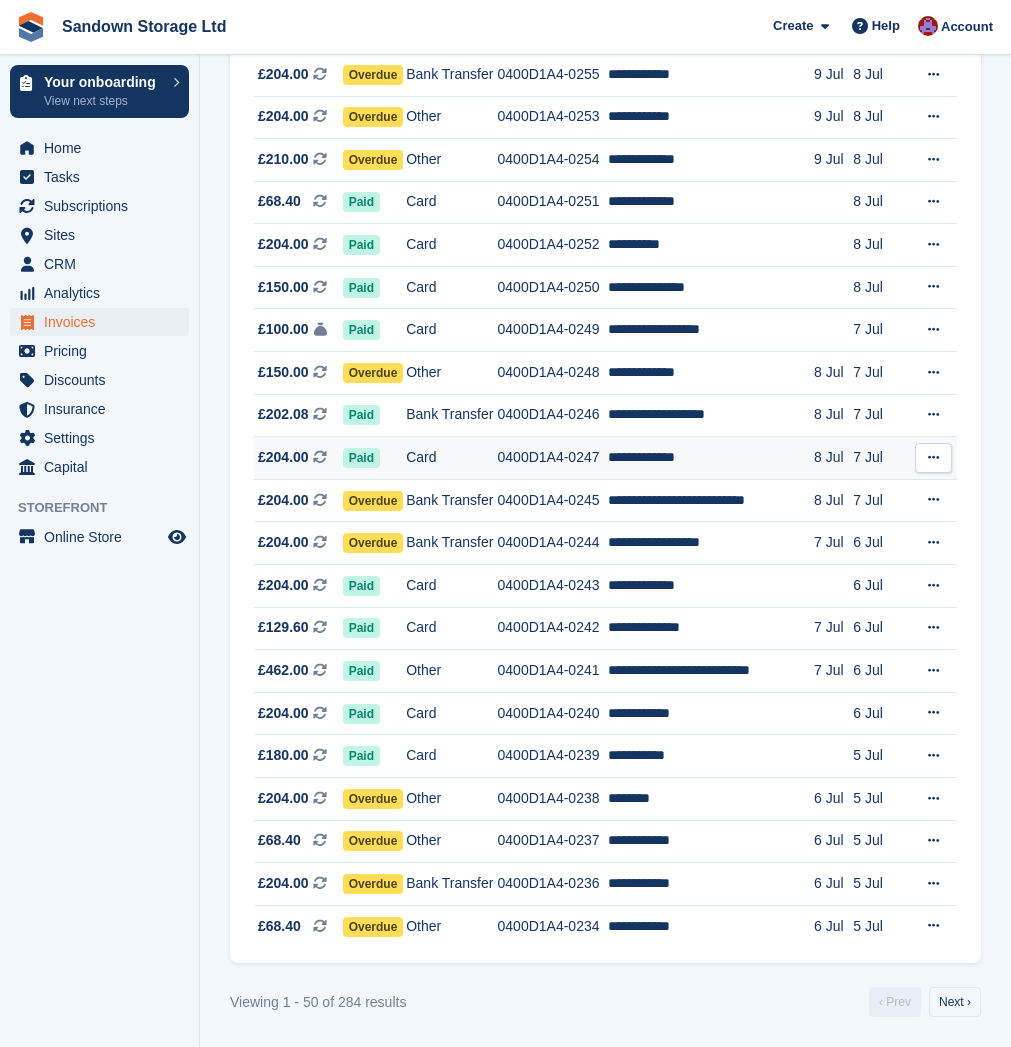 scroll, scrollTop: 1567, scrollLeft: 0, axis: vertical 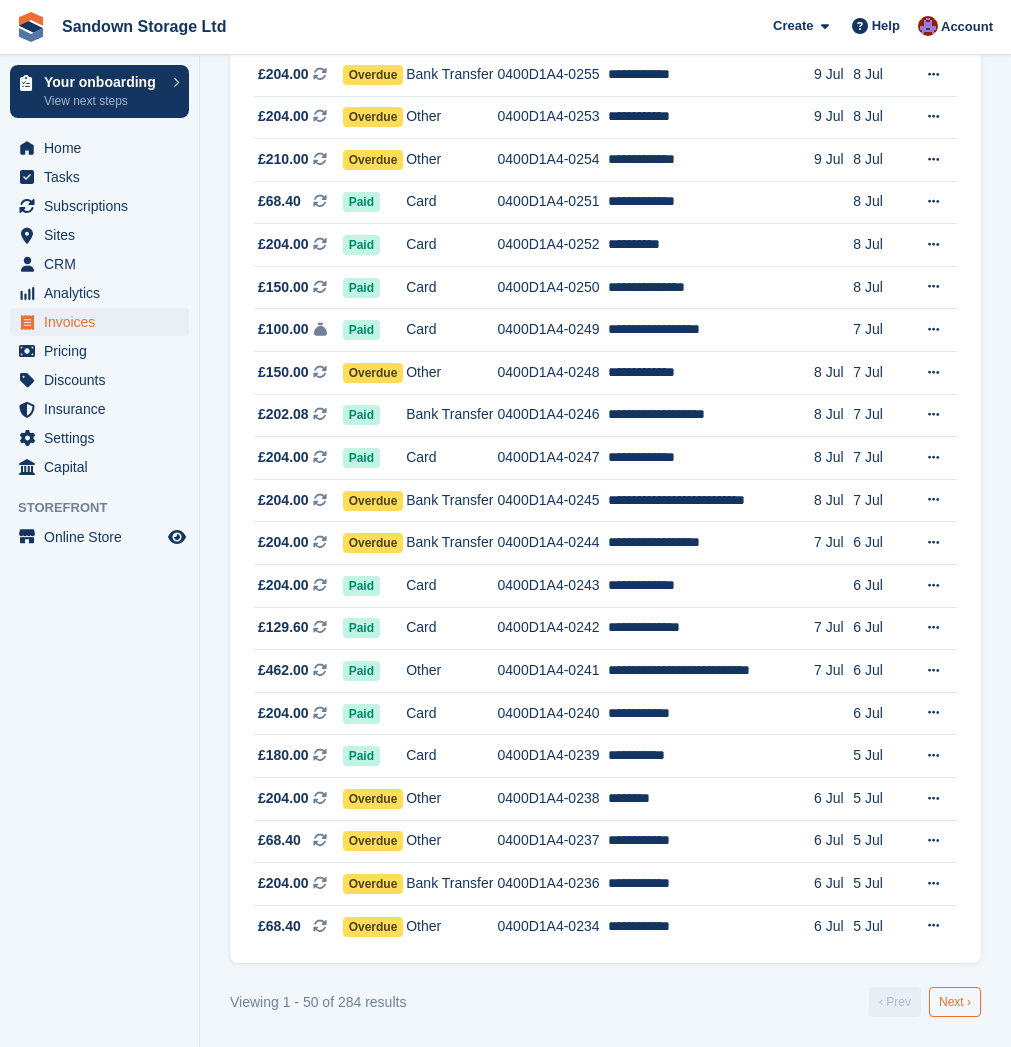 click on "Next ›" at bounding box center [955, 1002] 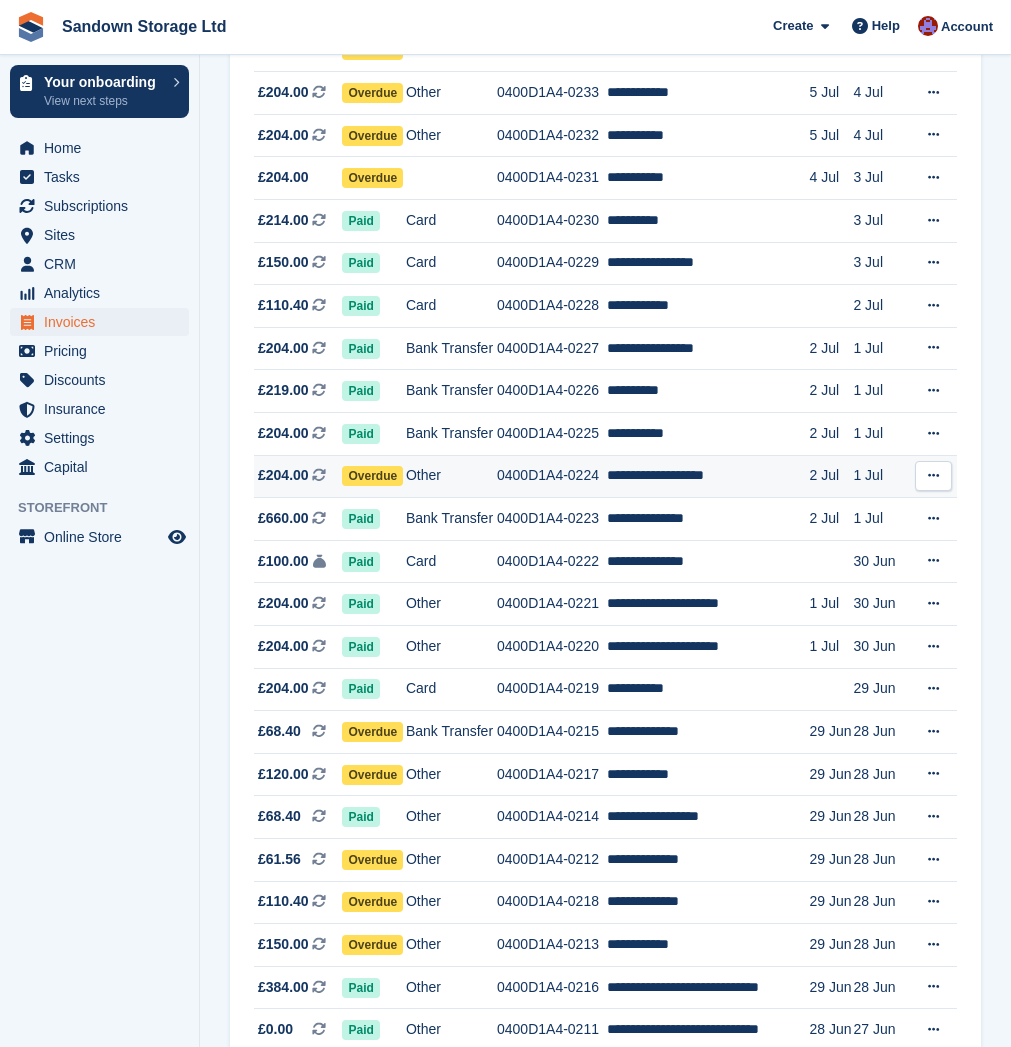 scroll, scrollTop: 306, scrollLeft: 1, axis: both 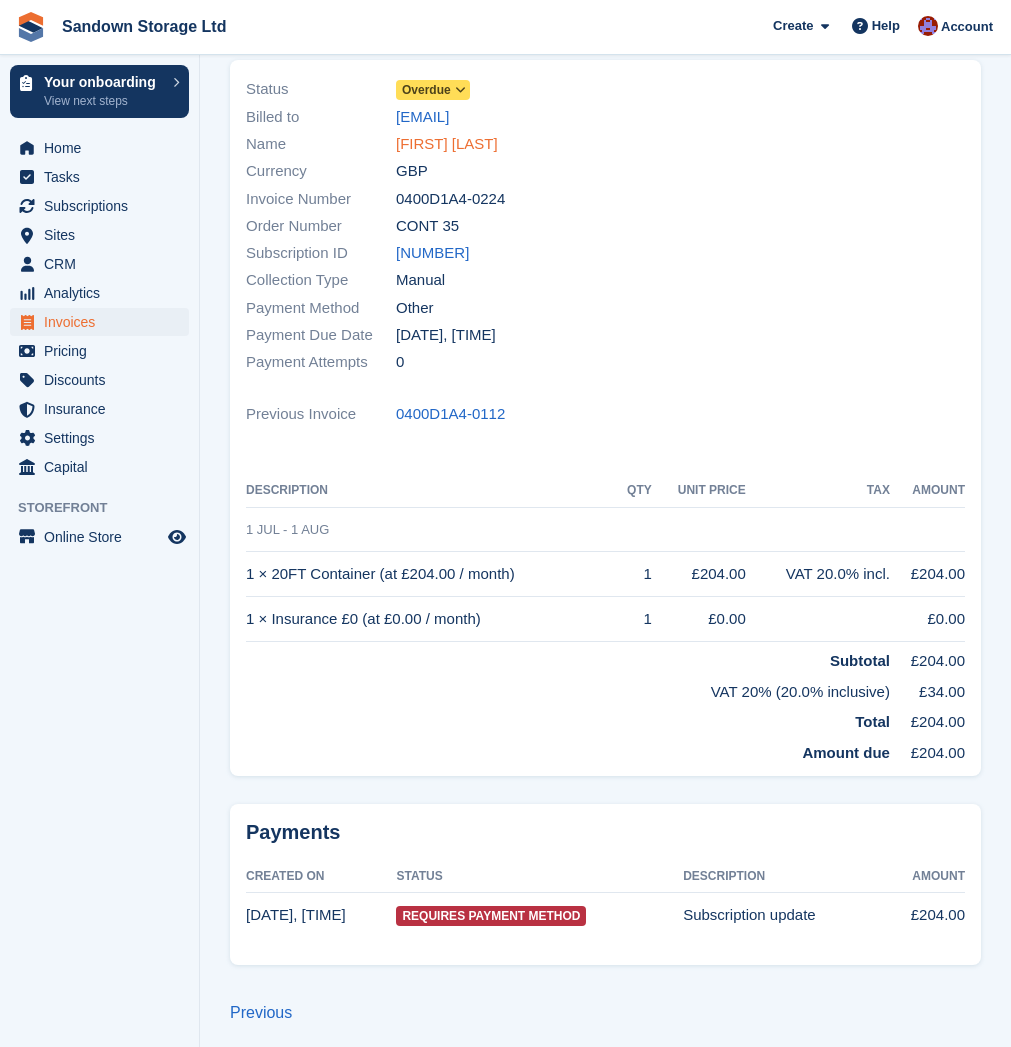 click on "[FIRST] [LAST]" at bounding box center [447, 144] 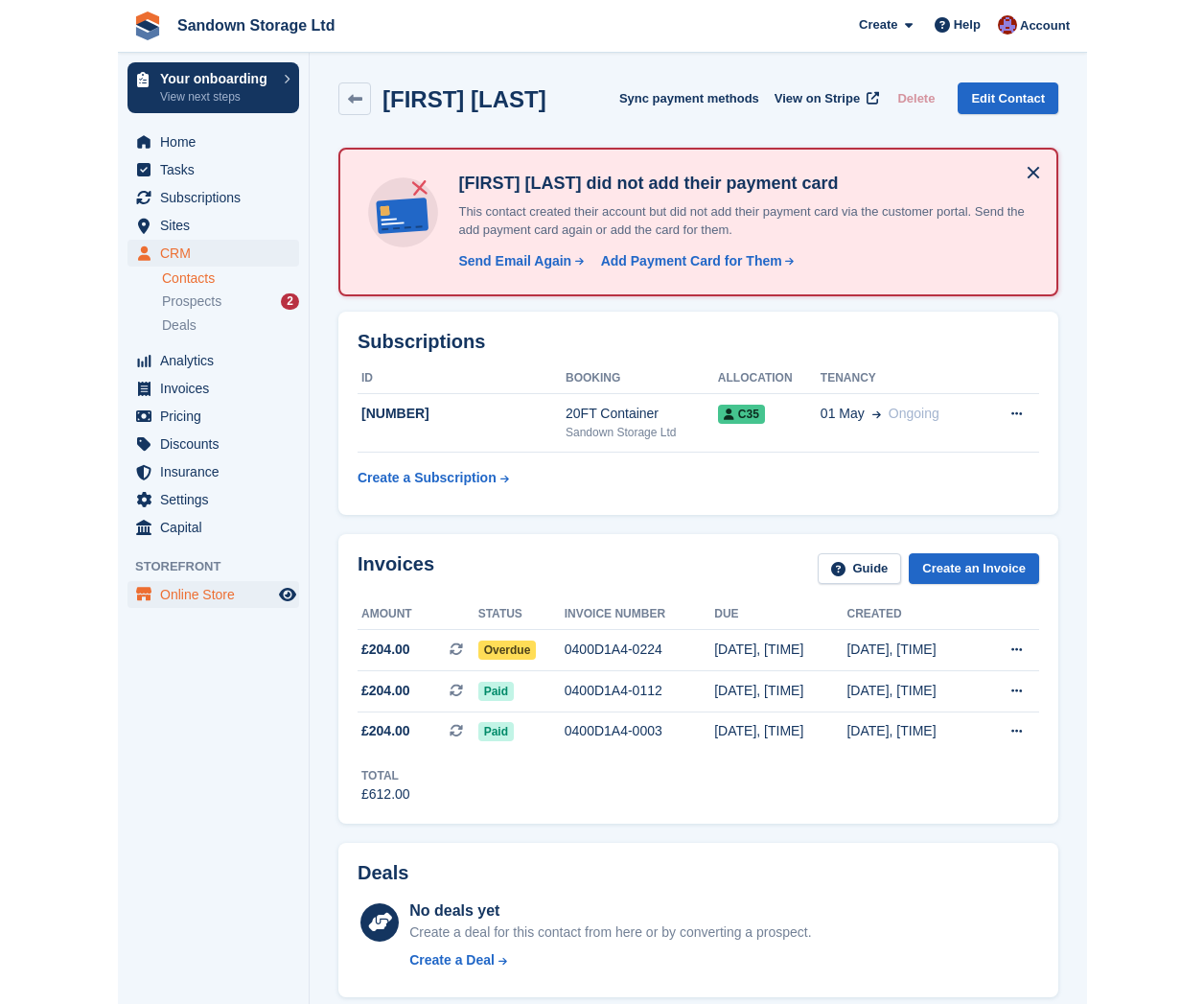 scroll, scrollTop: 0, scrollLeft: 0, axis: both 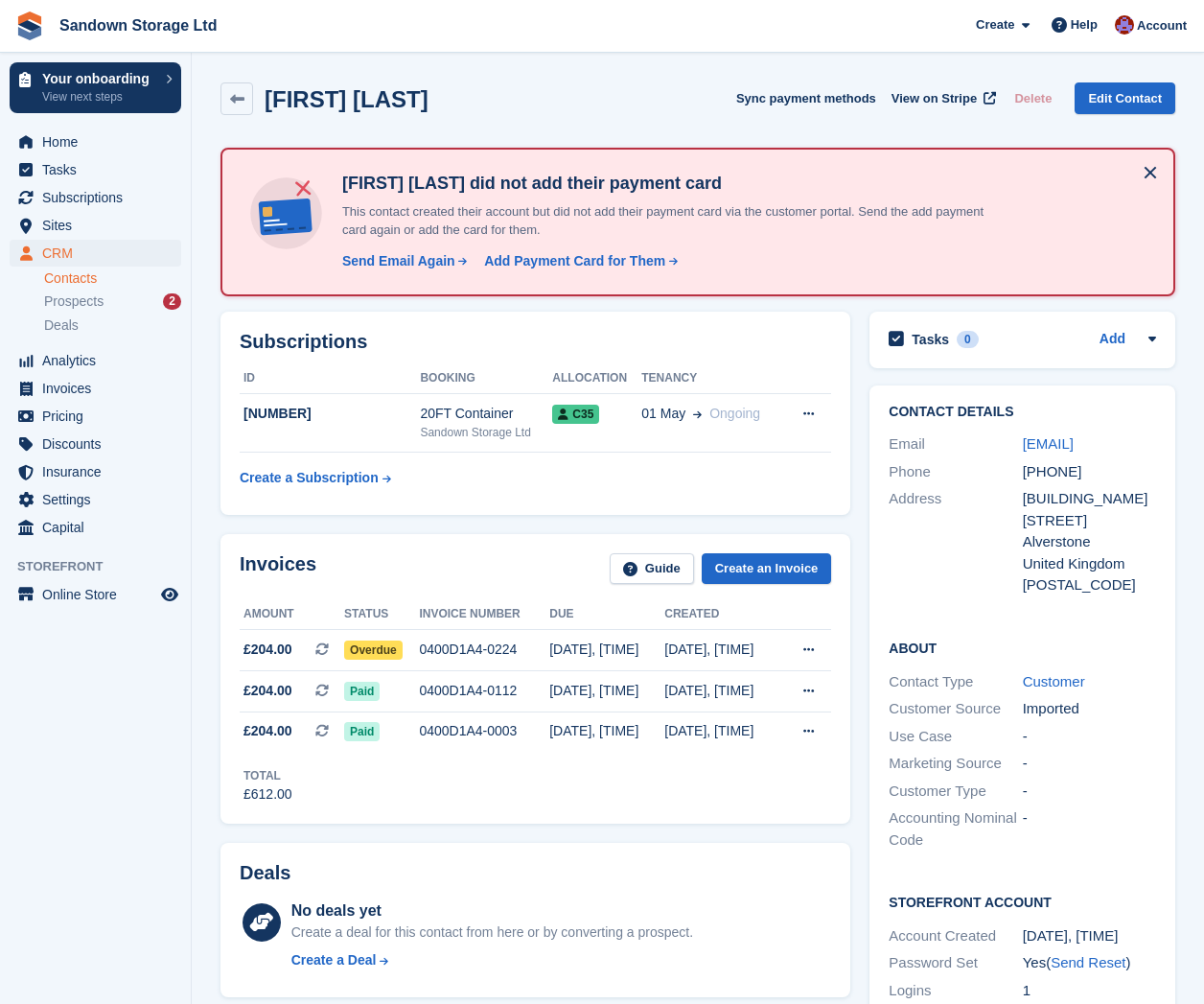 drag, startPoint x: 1080, startPoint y: 461, endPoint x: 1044, endPoint y: 453, distance: 36.878178 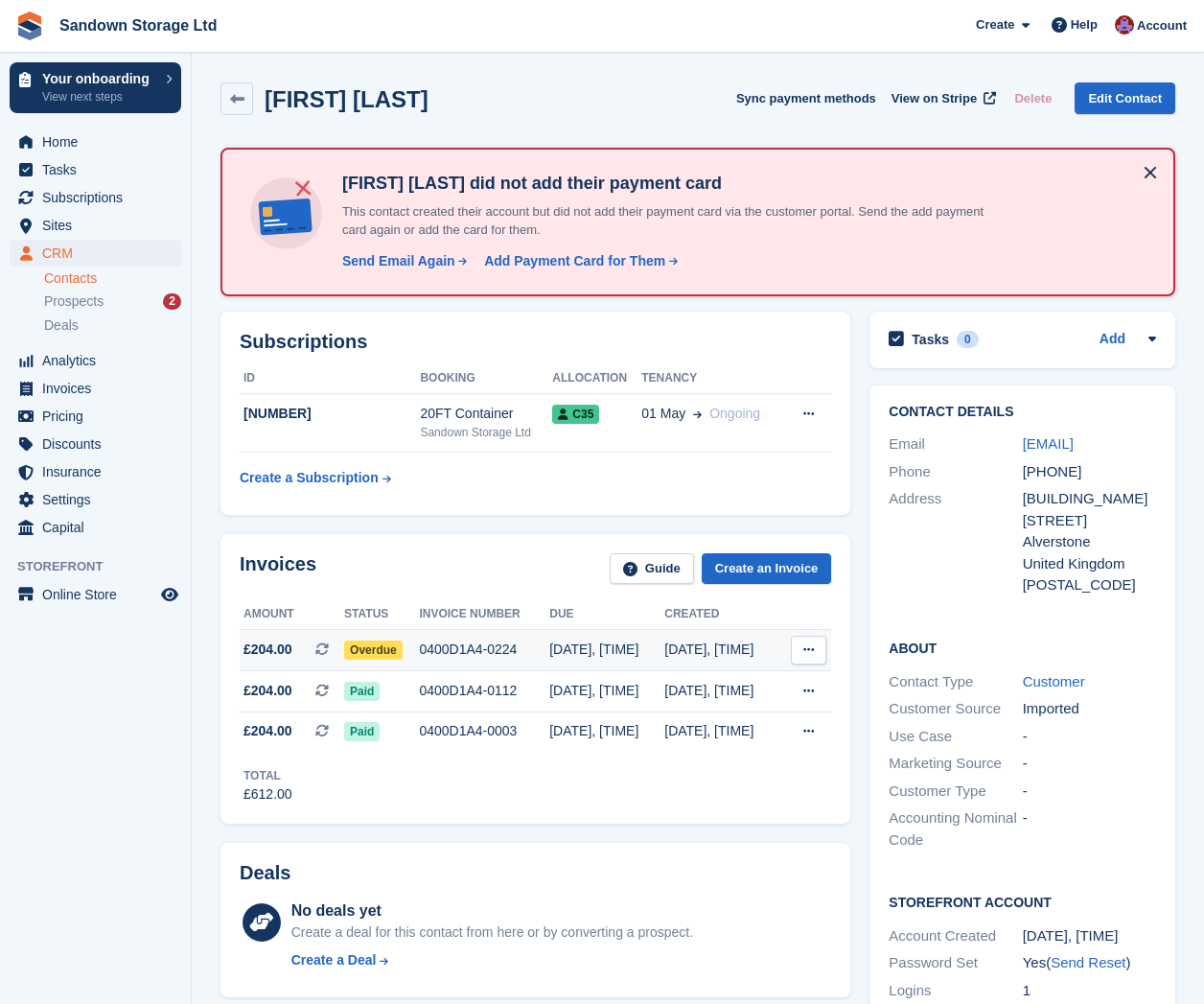 click at bounding box center (808, 649) 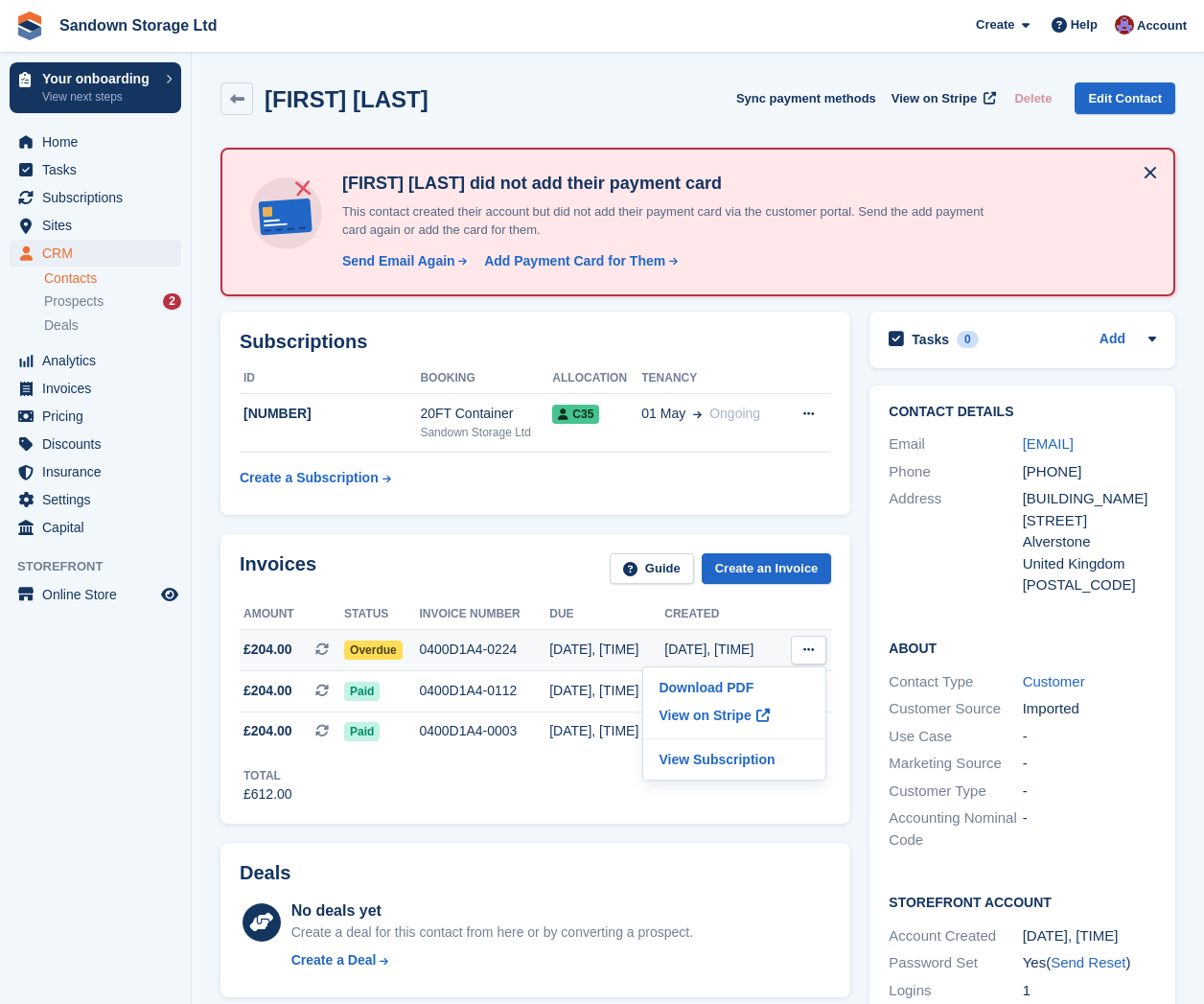 click at bounding box center [808, 649] 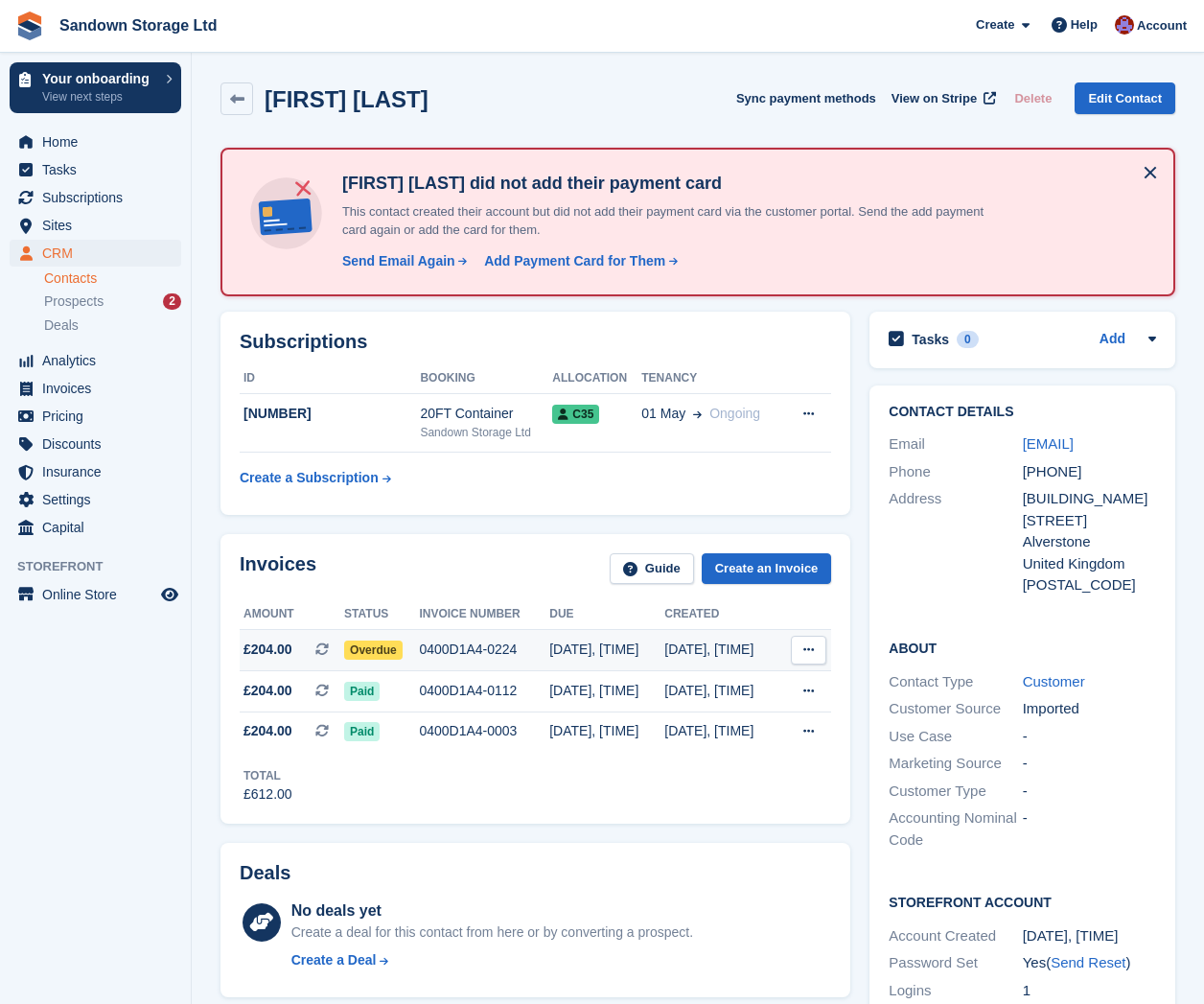 click at bounding box center (808, 649) 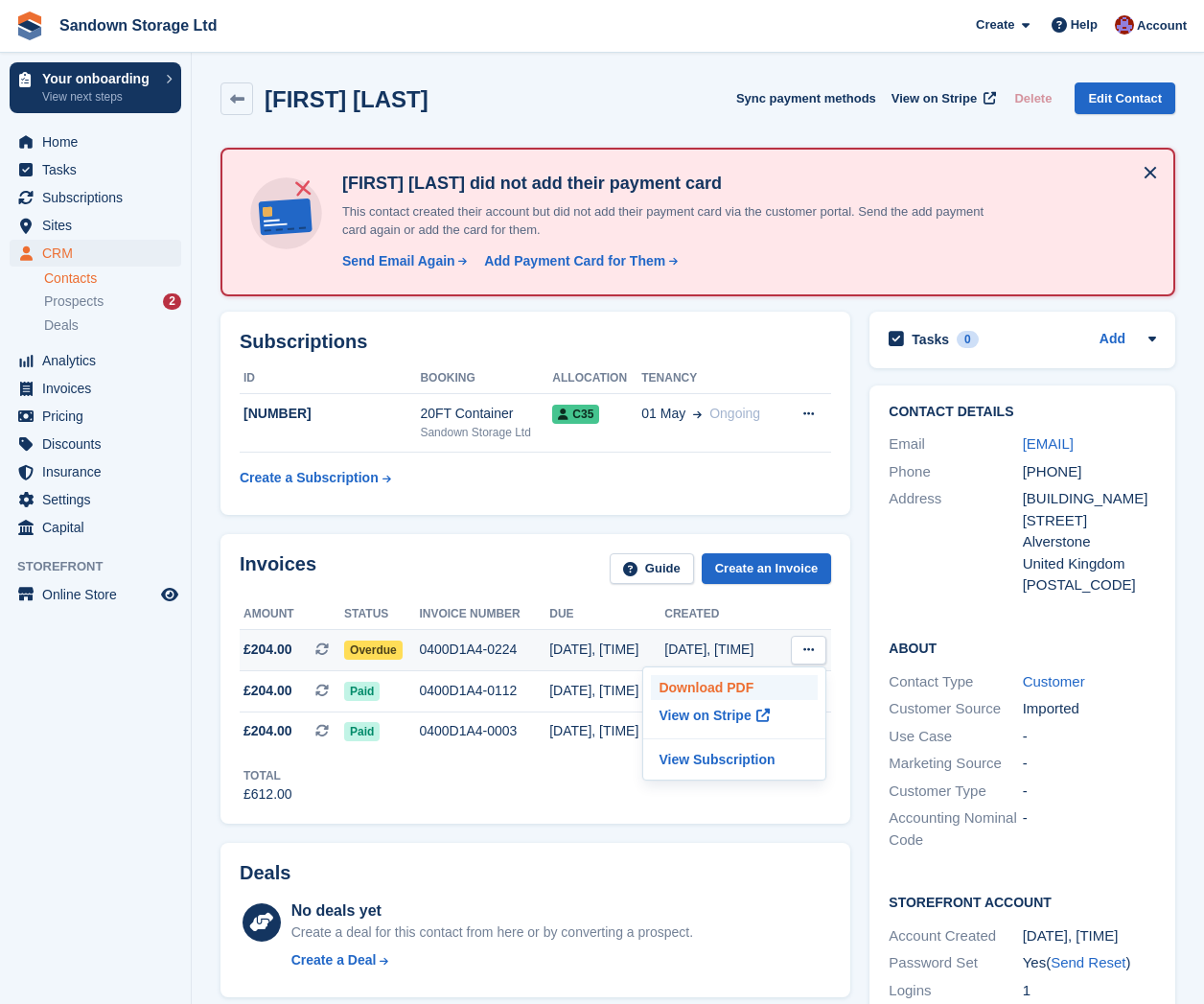 click on "Download PDF" at bounding box center [734, 688] 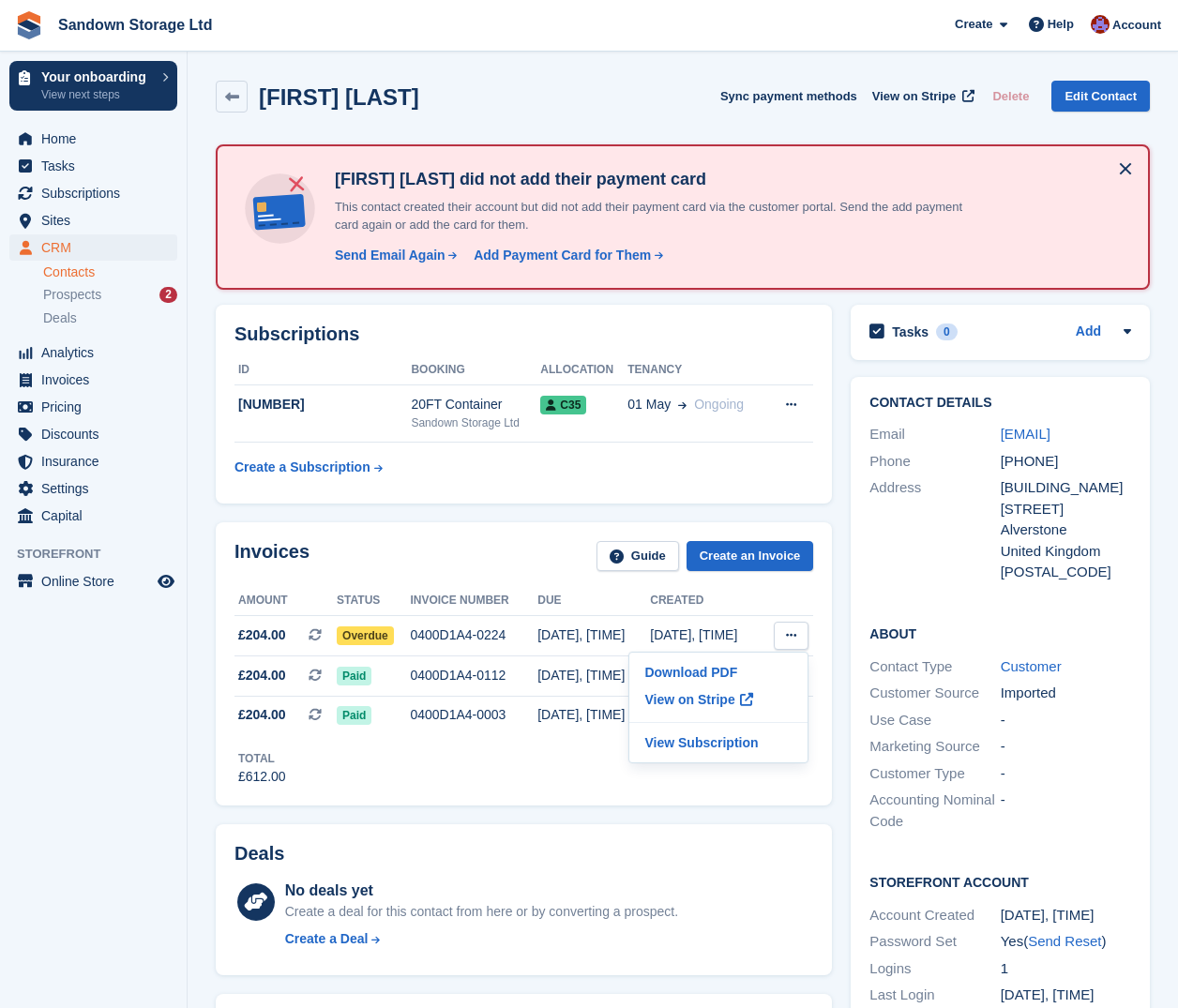 drag, startPoint x: 652, startPoint y: 1001, endPoint x: 578, endPoint y: 75, distance: 928.9521 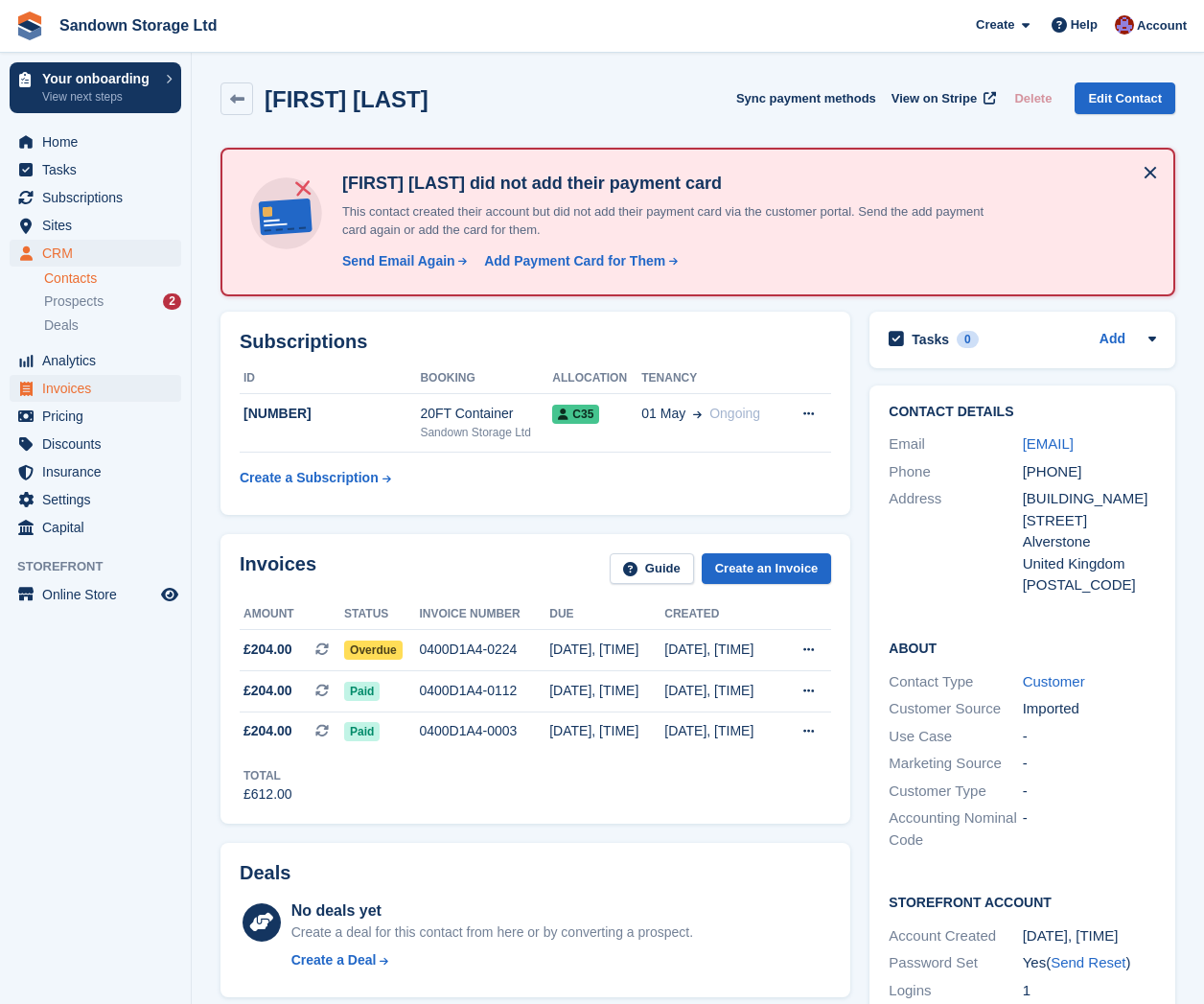 click on "Invoices" at bounding box center [100, 388] 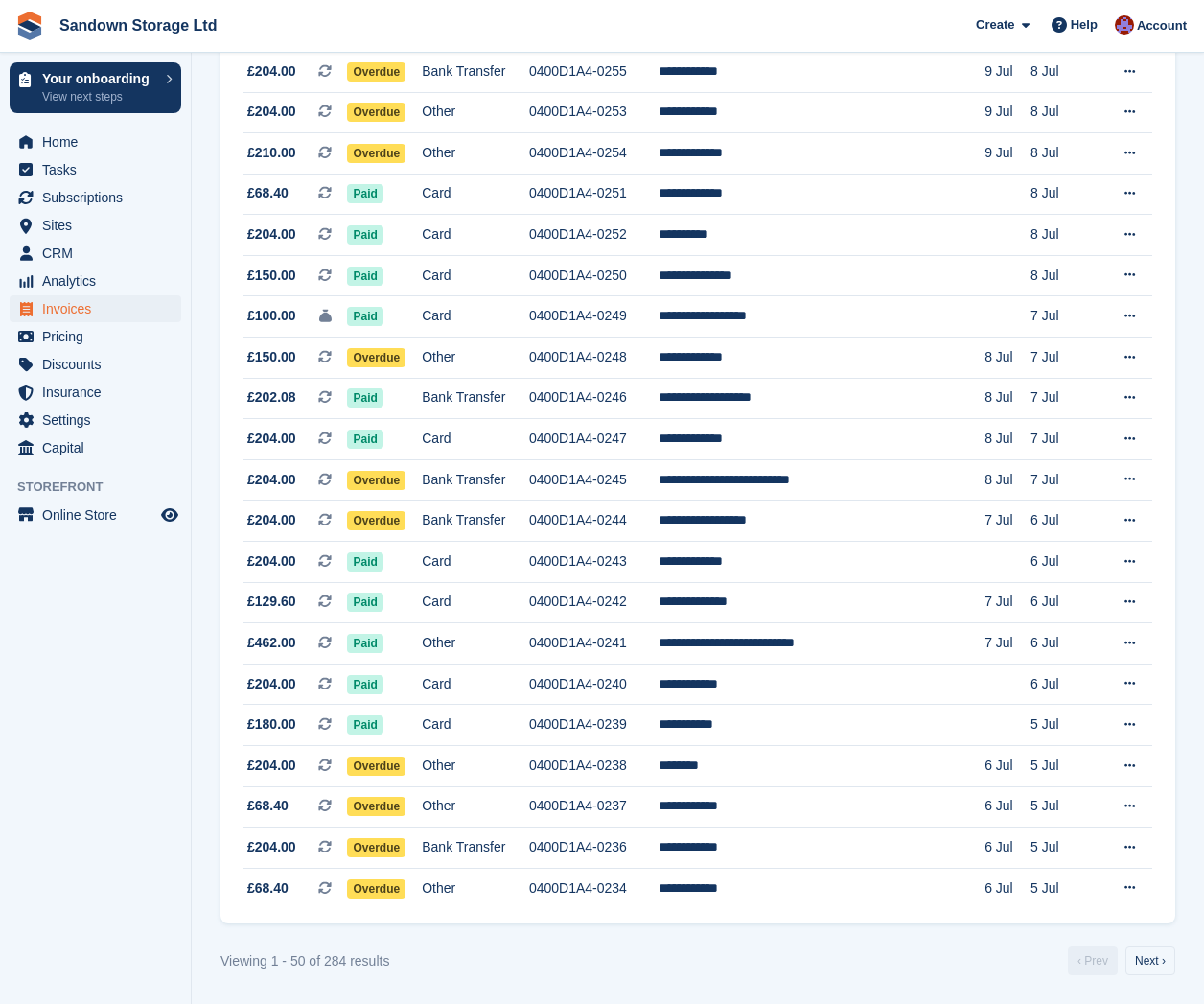 scroll, scrollTop: 1503, scrollLeft: 0, axis: vertical 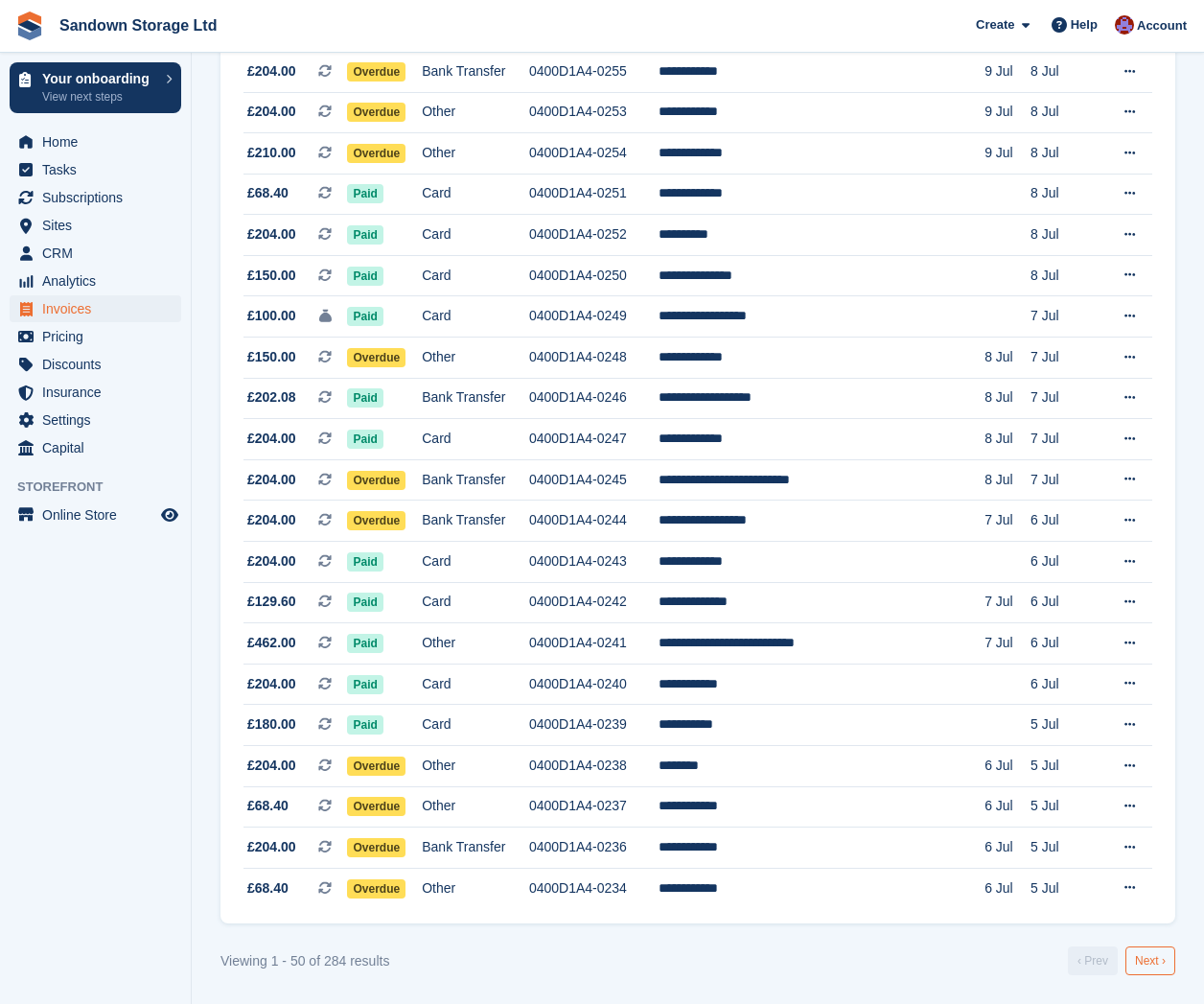 click on "Next ›" at bounding box center (1150, 961) 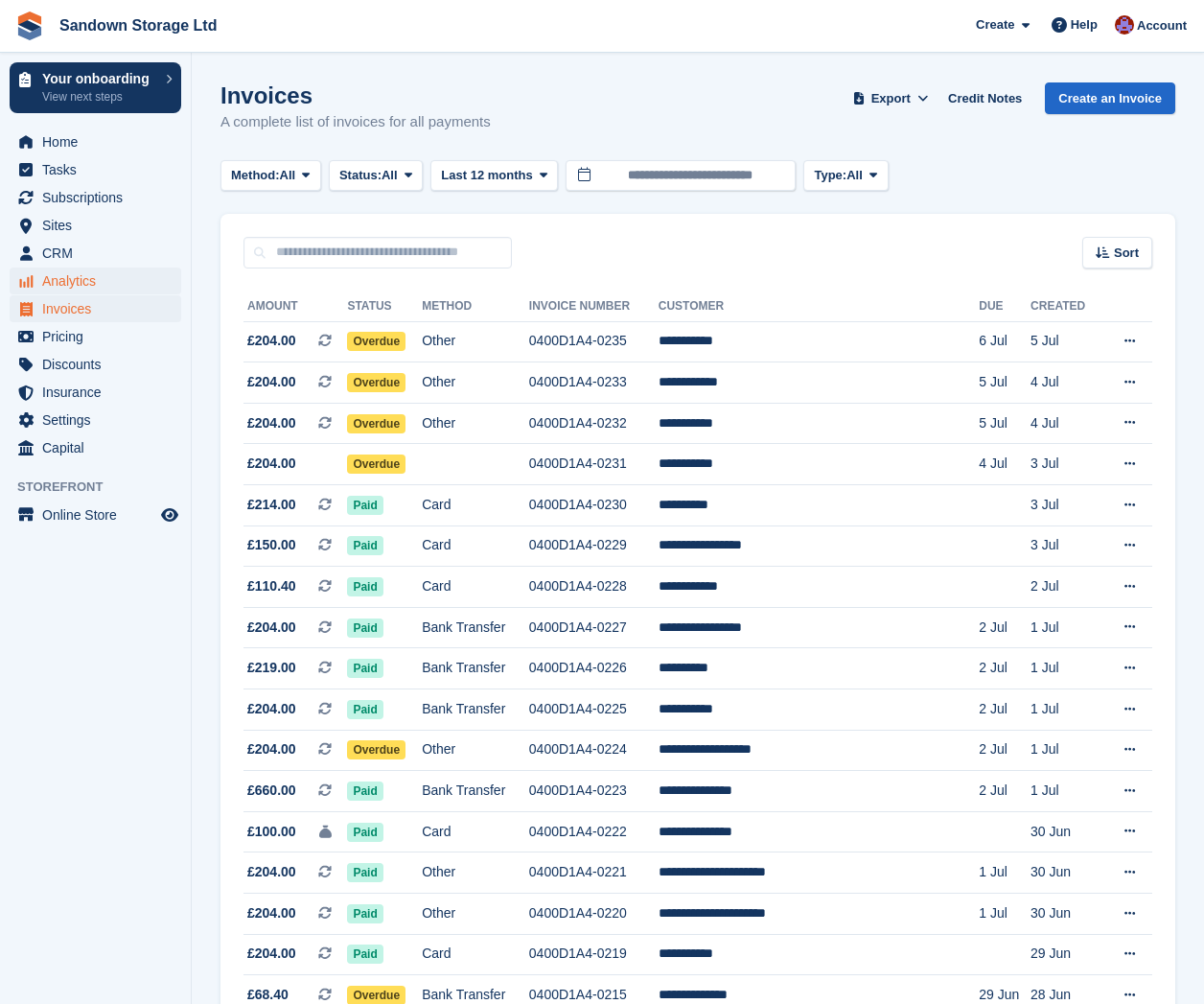 scroll, scrollTop: 0, scrollLeft: 0, axis: both 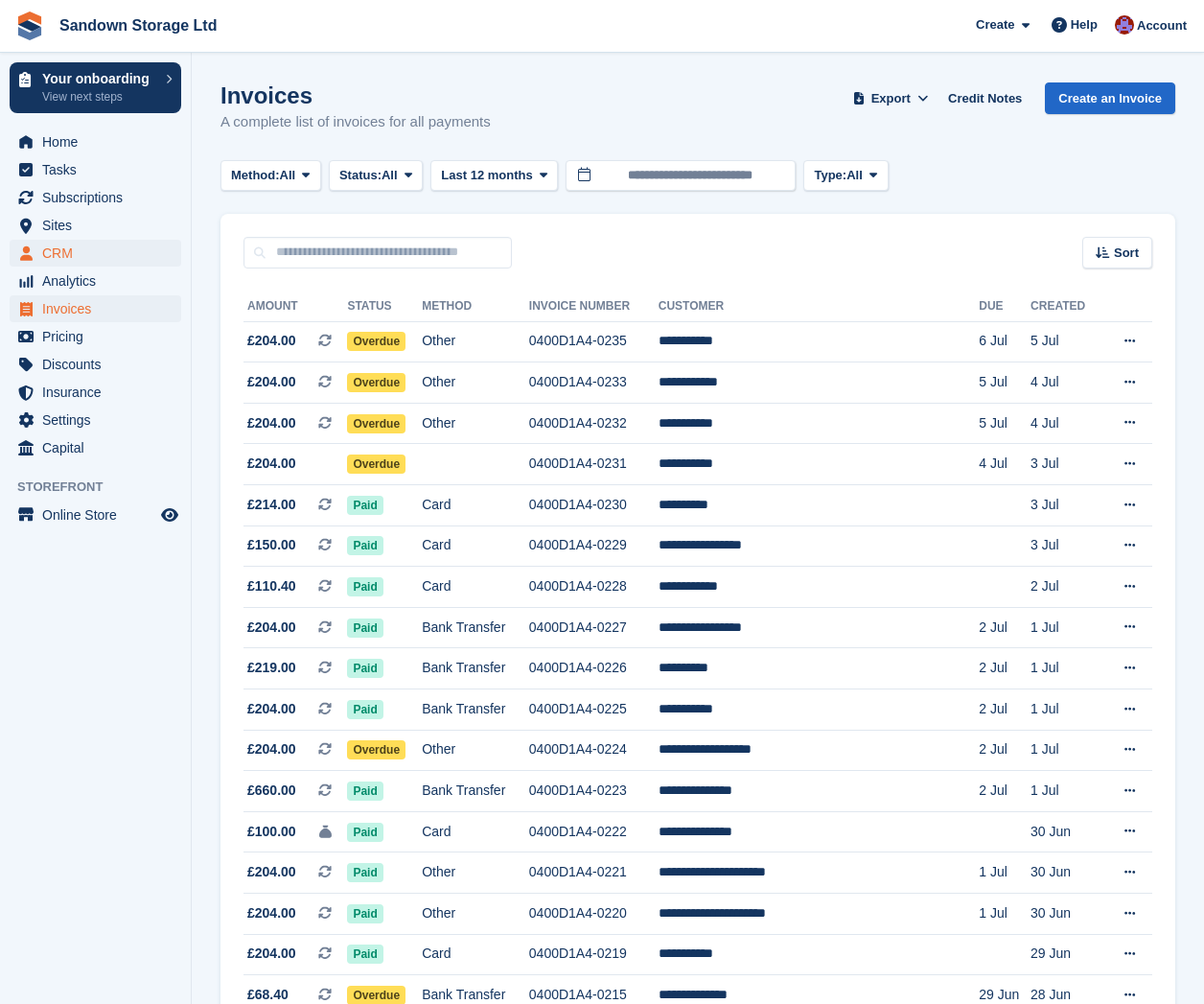 click on "CRM" at bounding box center [100, 253] 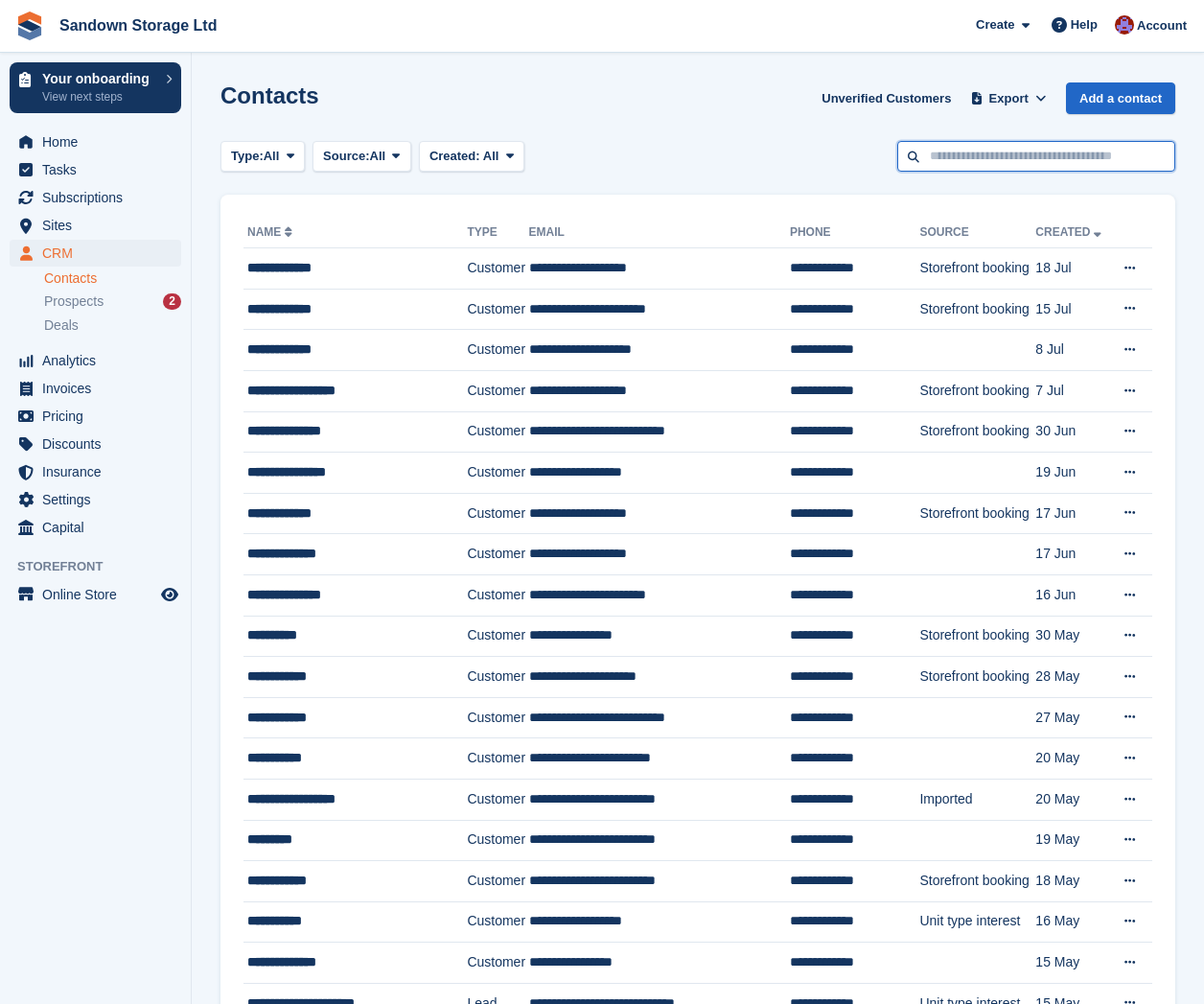 click at bounding box center (1036, 156) 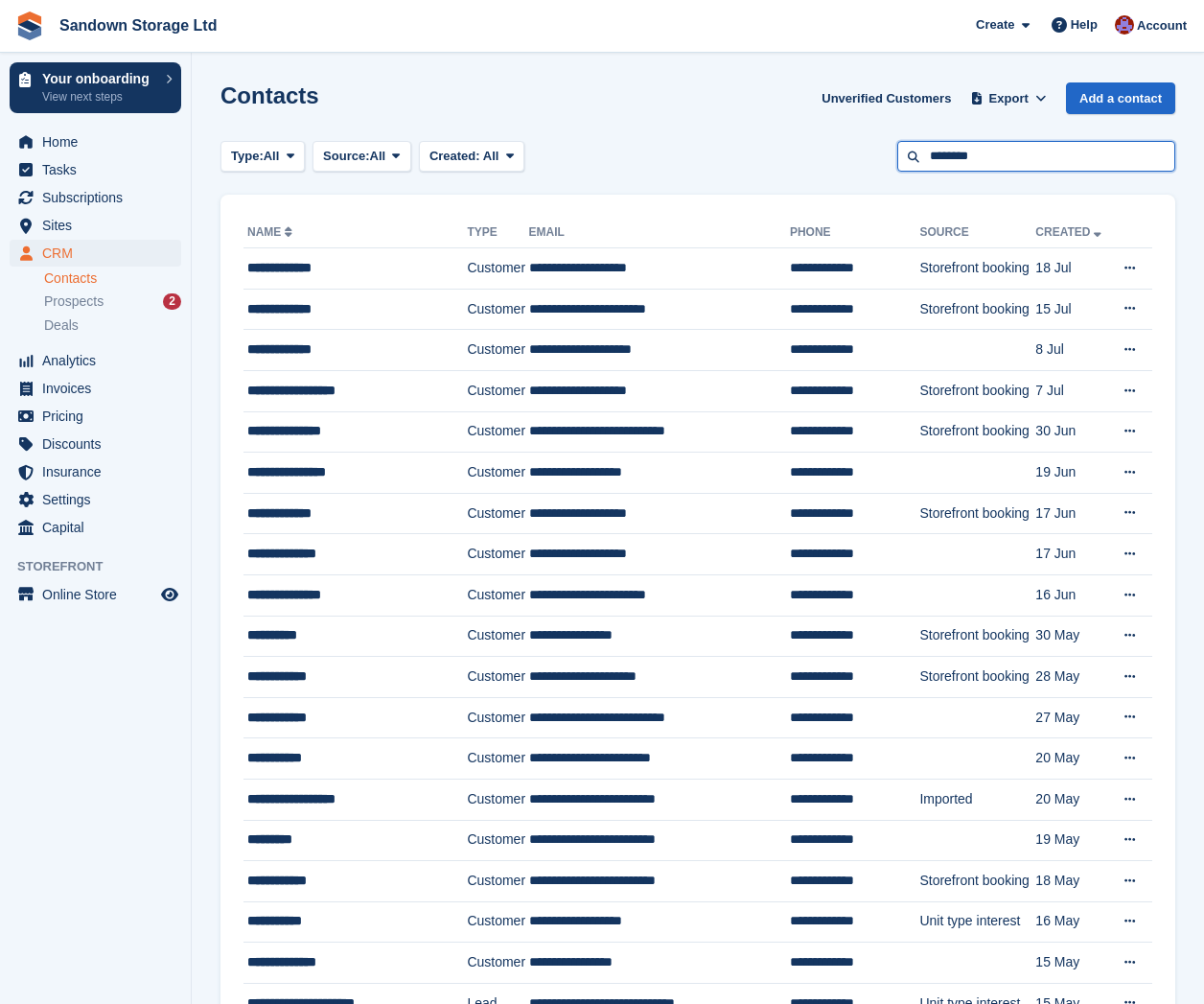 type on "********" 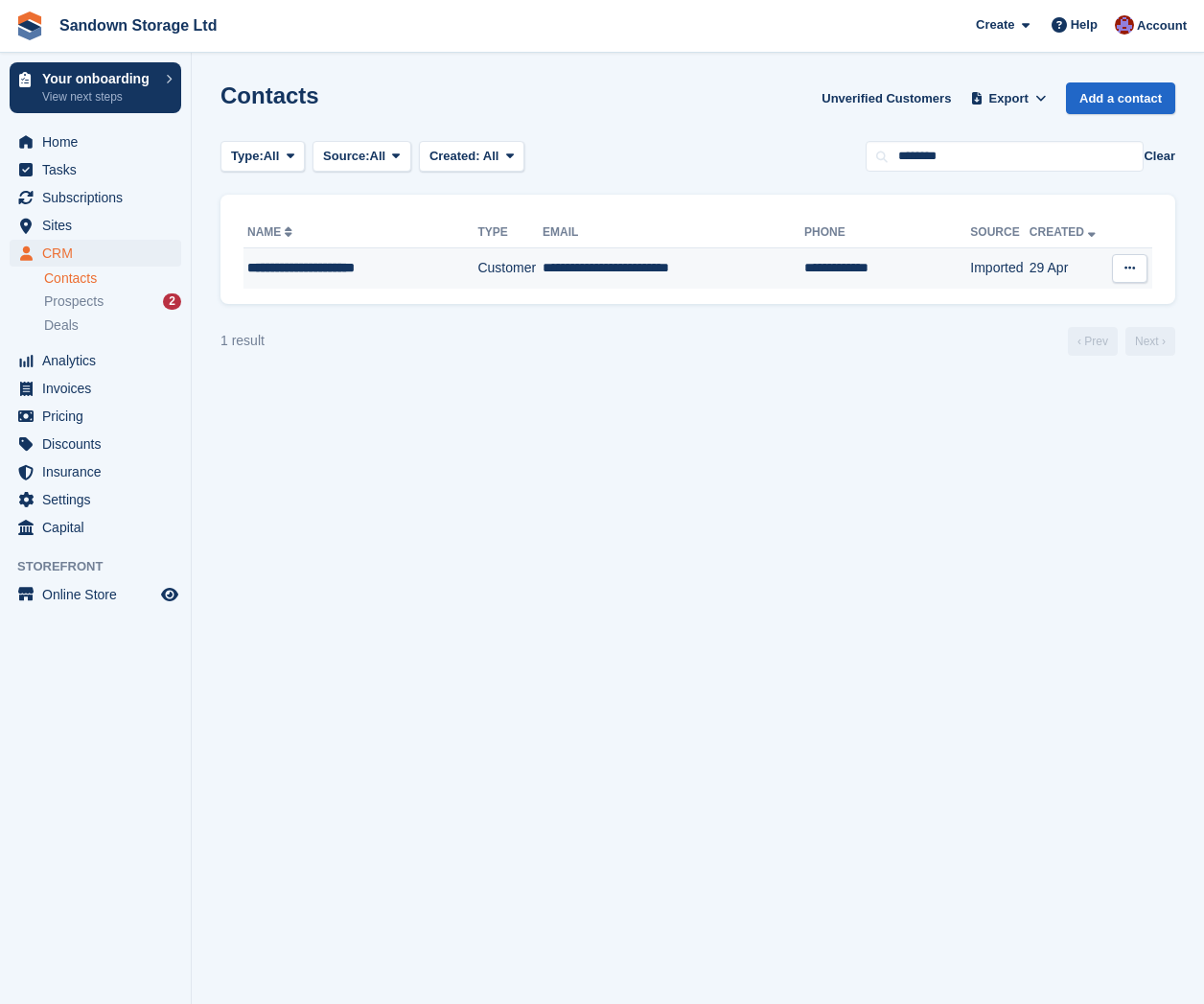 click on "**********" at bounding box center (360, 269) 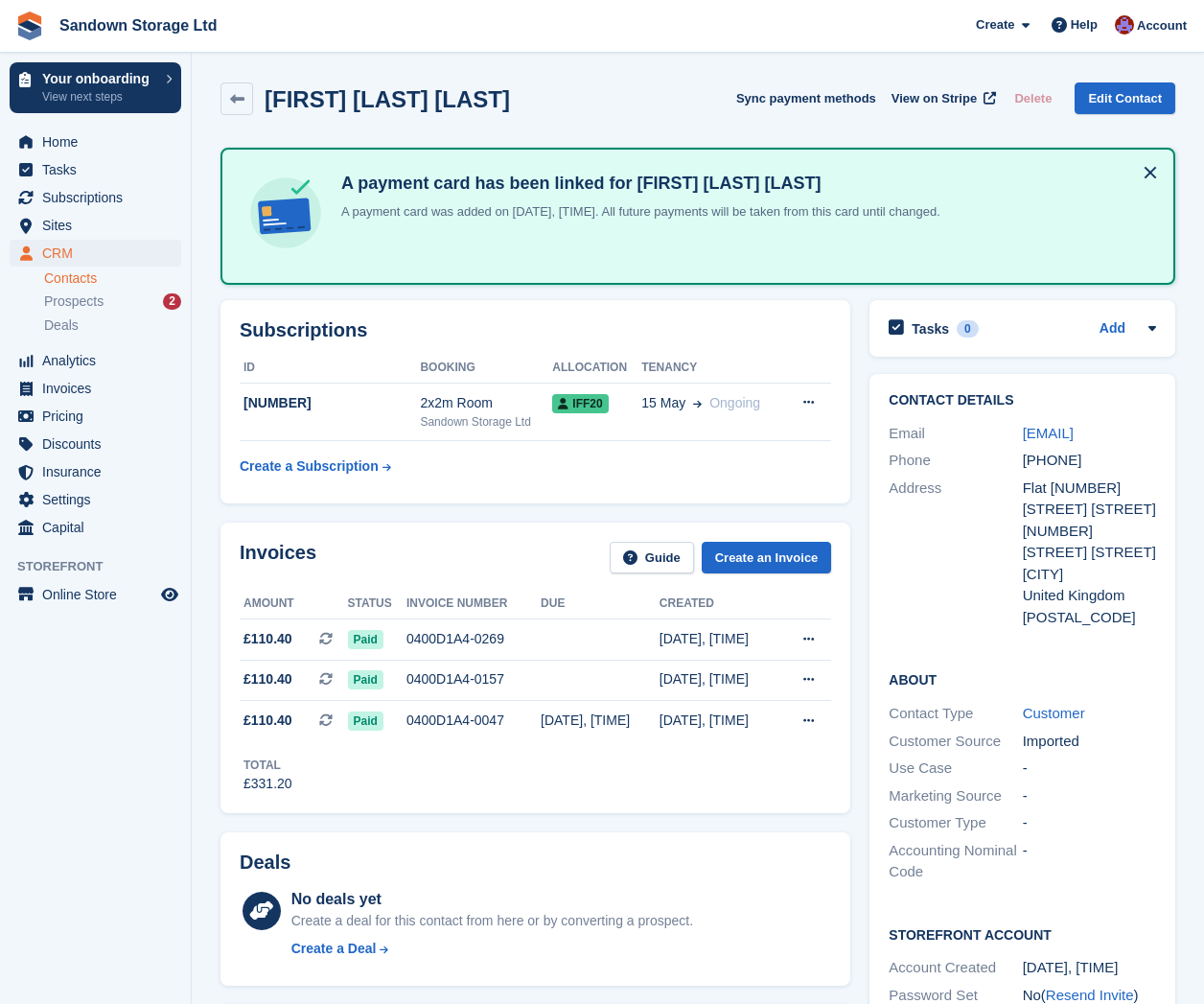 scroll, scrollTop: 0, scrollLeft: 0, axis: both 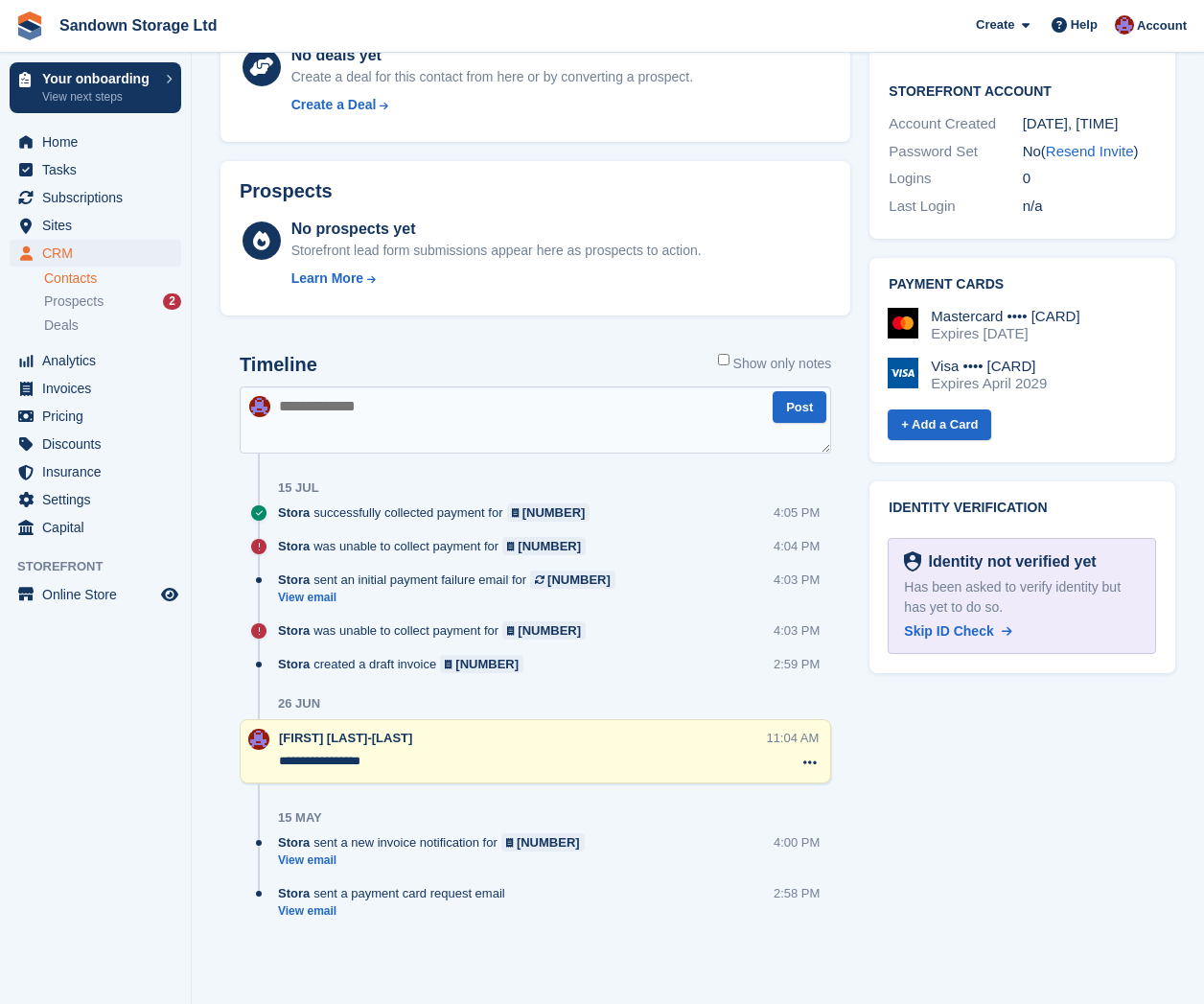 click on "Stora  was unable to collect payment for
647605
4:03 PM" at bounding box center (554, 638) 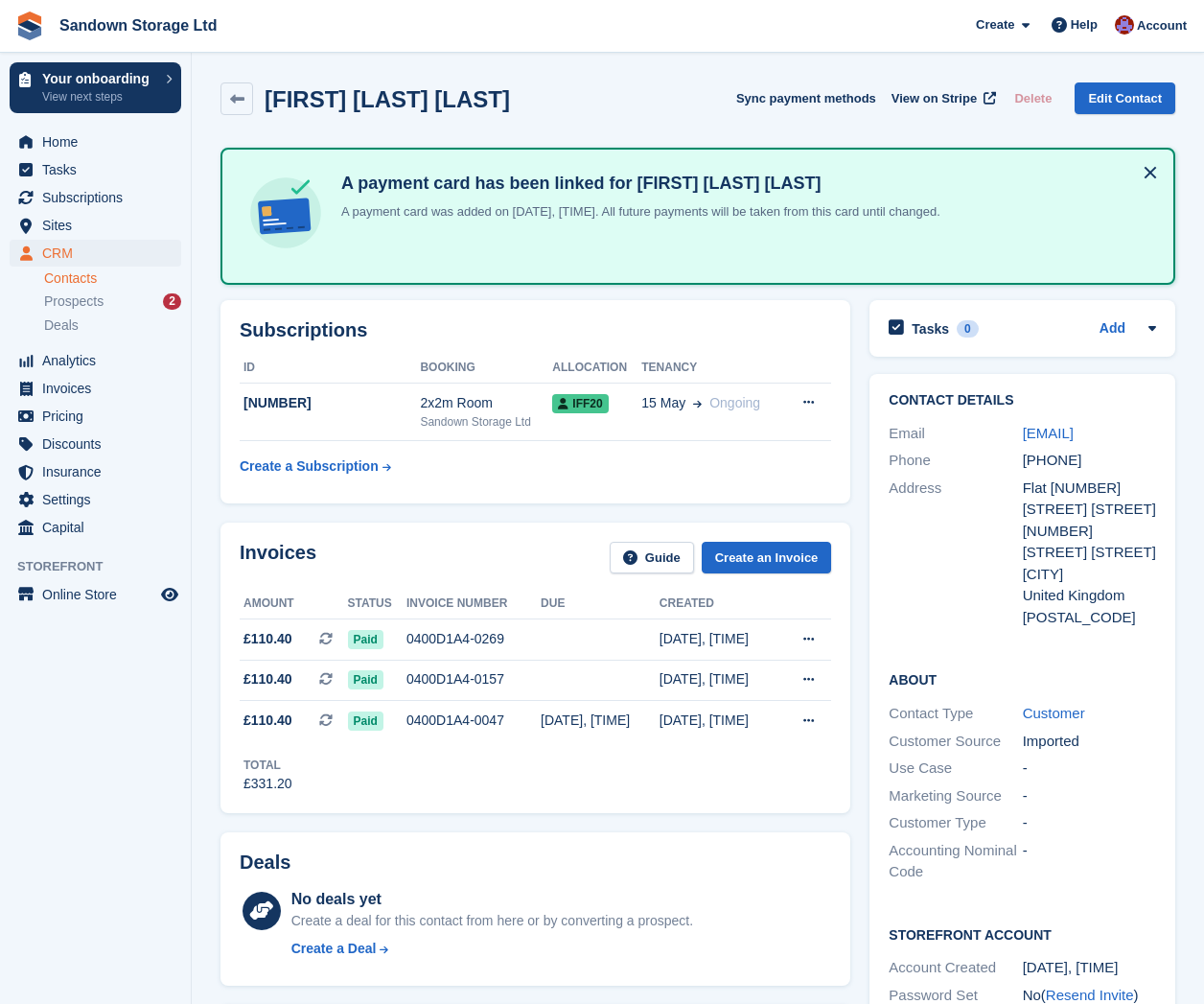 scroll, scrollTop: 0, scrollLeft: 0, axis: both 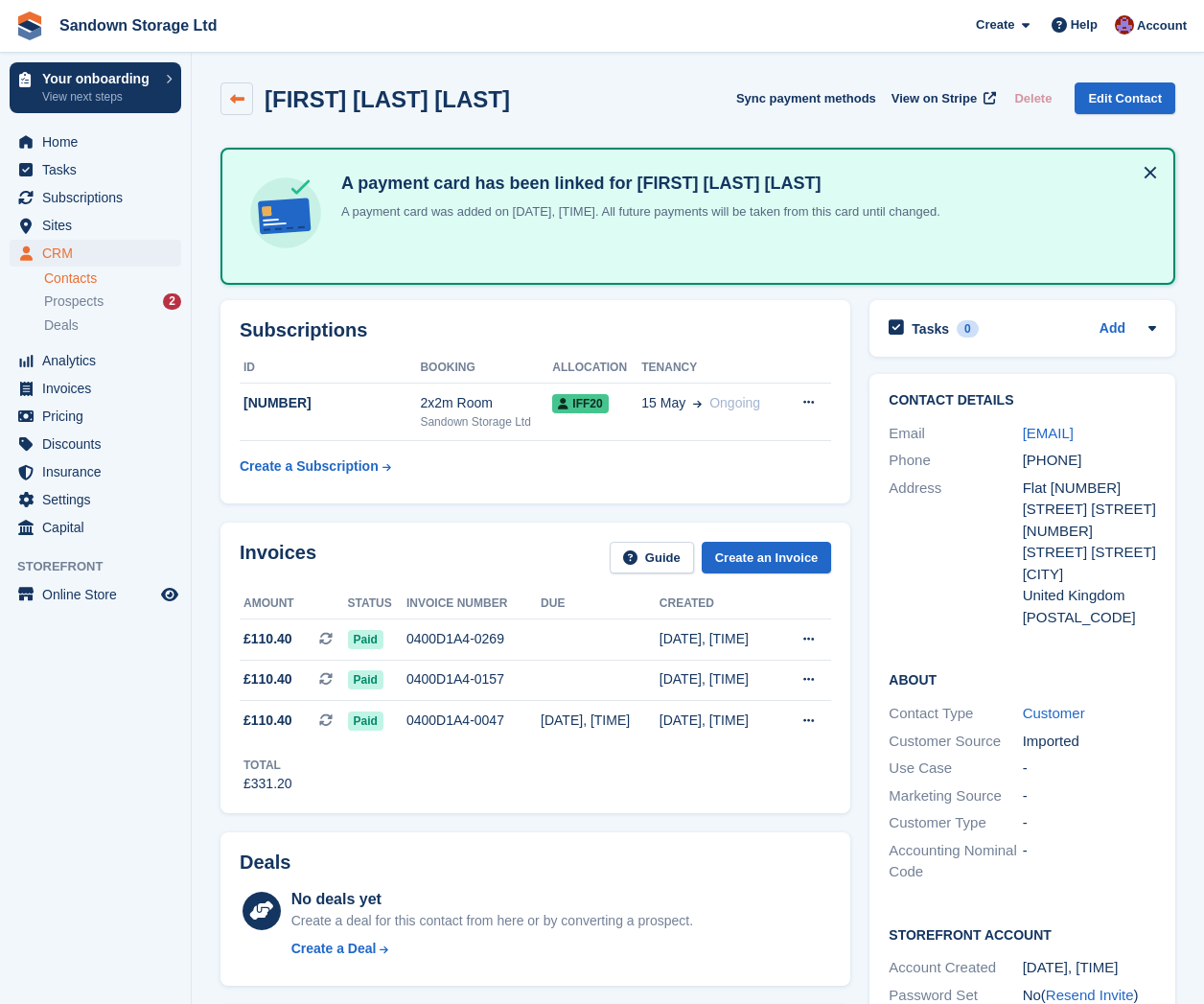click at bounding box center (237, 99) 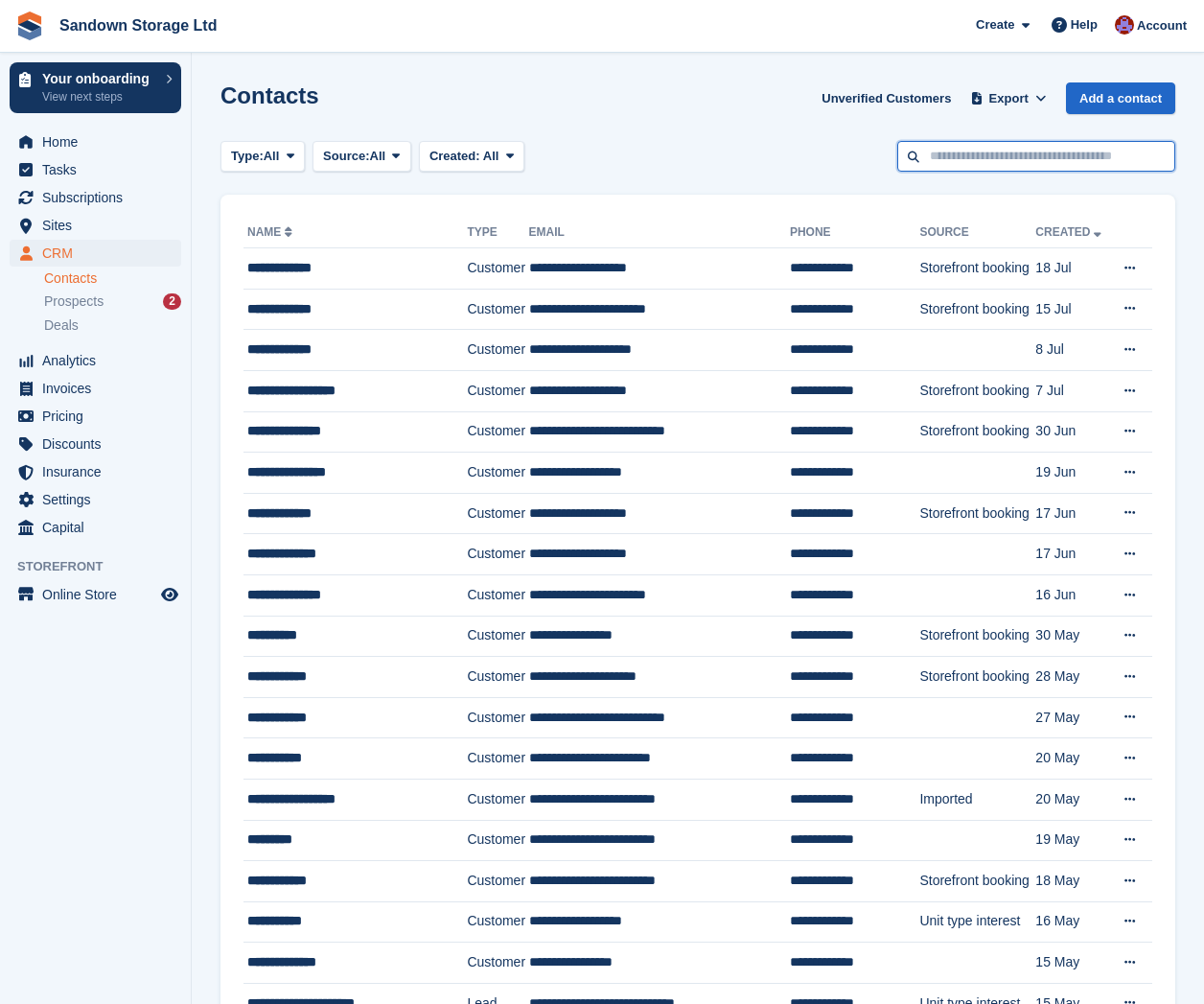 click at bounding box center [1036, 156] 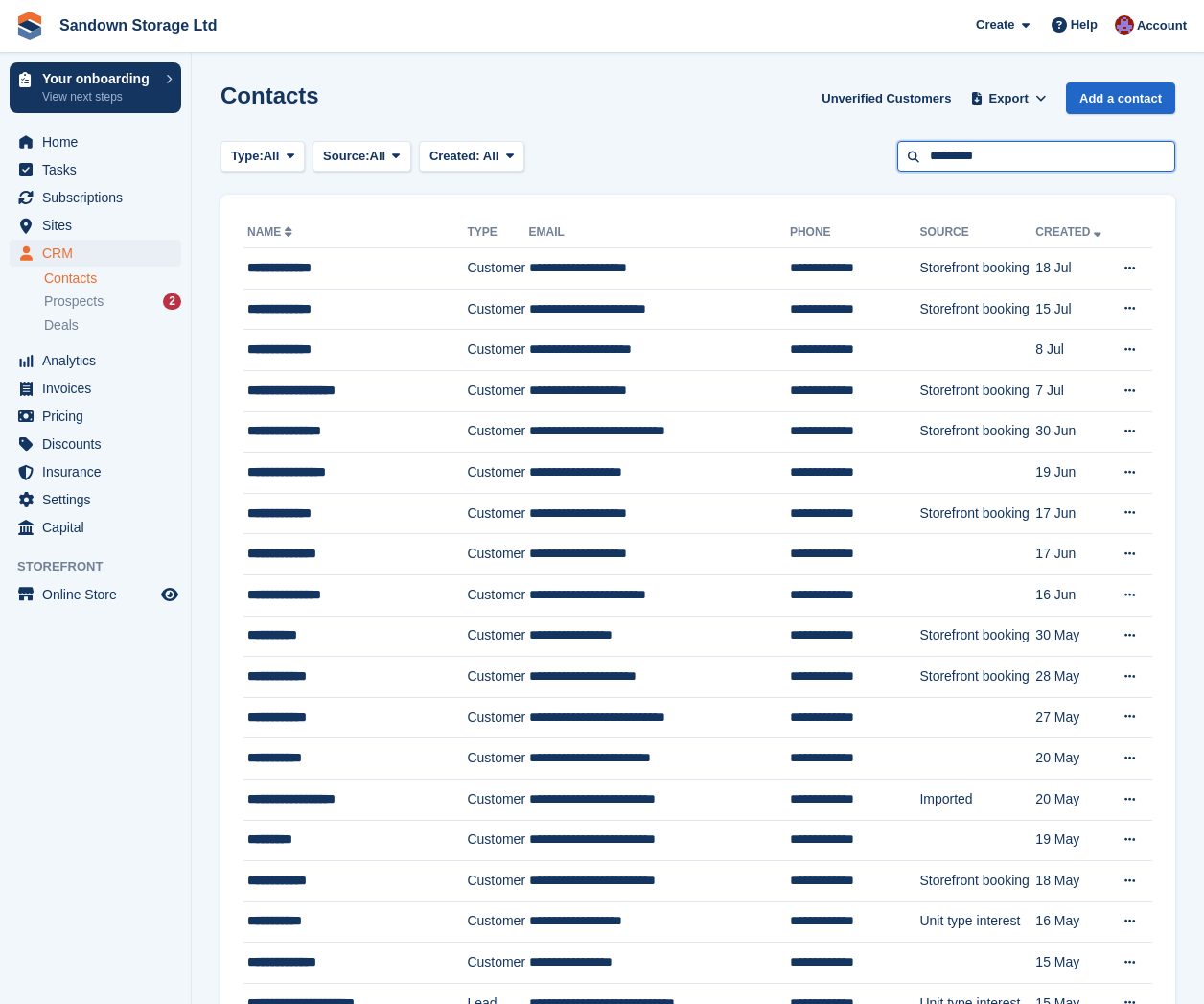 type on "*********" 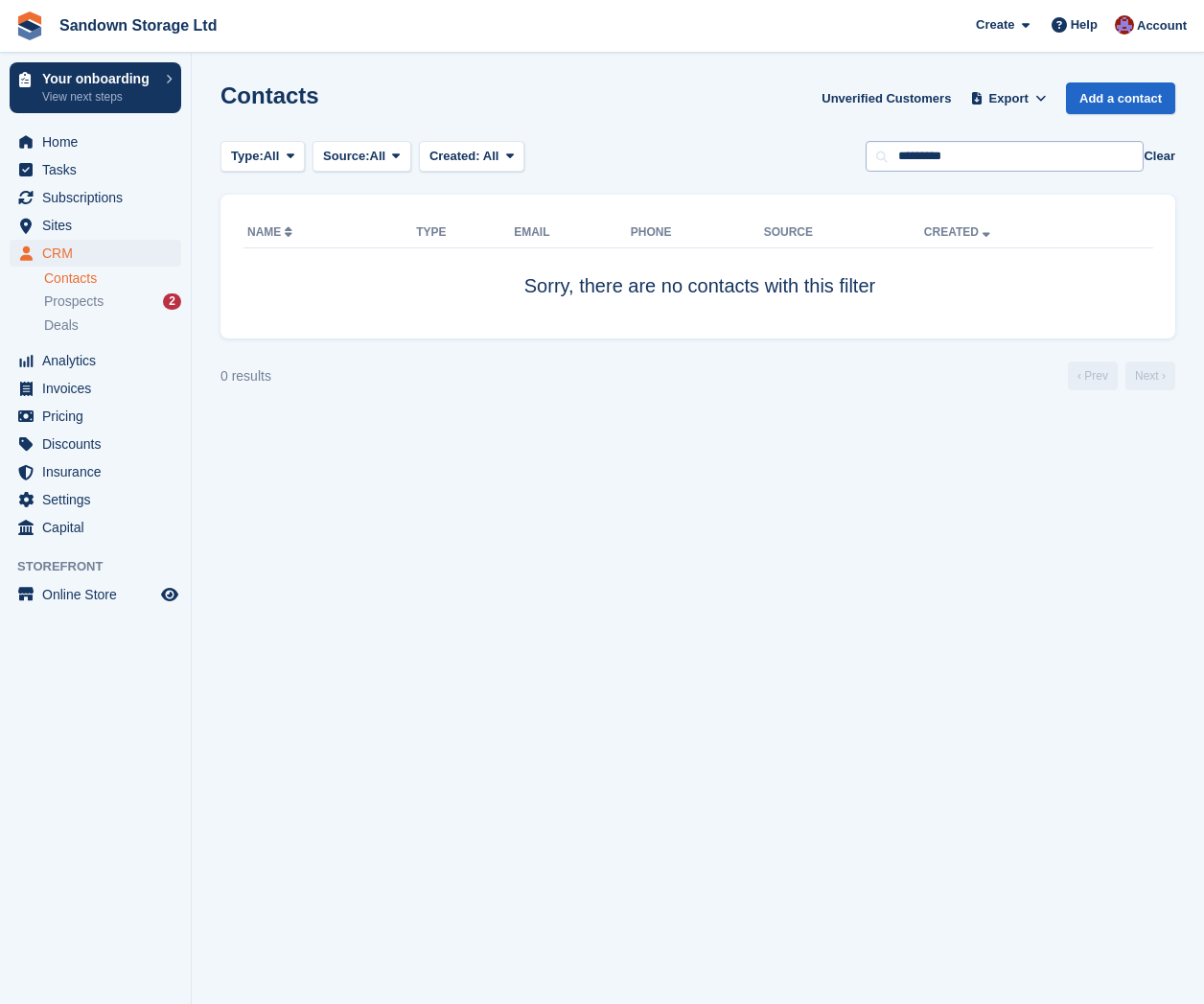 scroll, scrollTop: 0, scrollLeft: 1, axis: horizontal 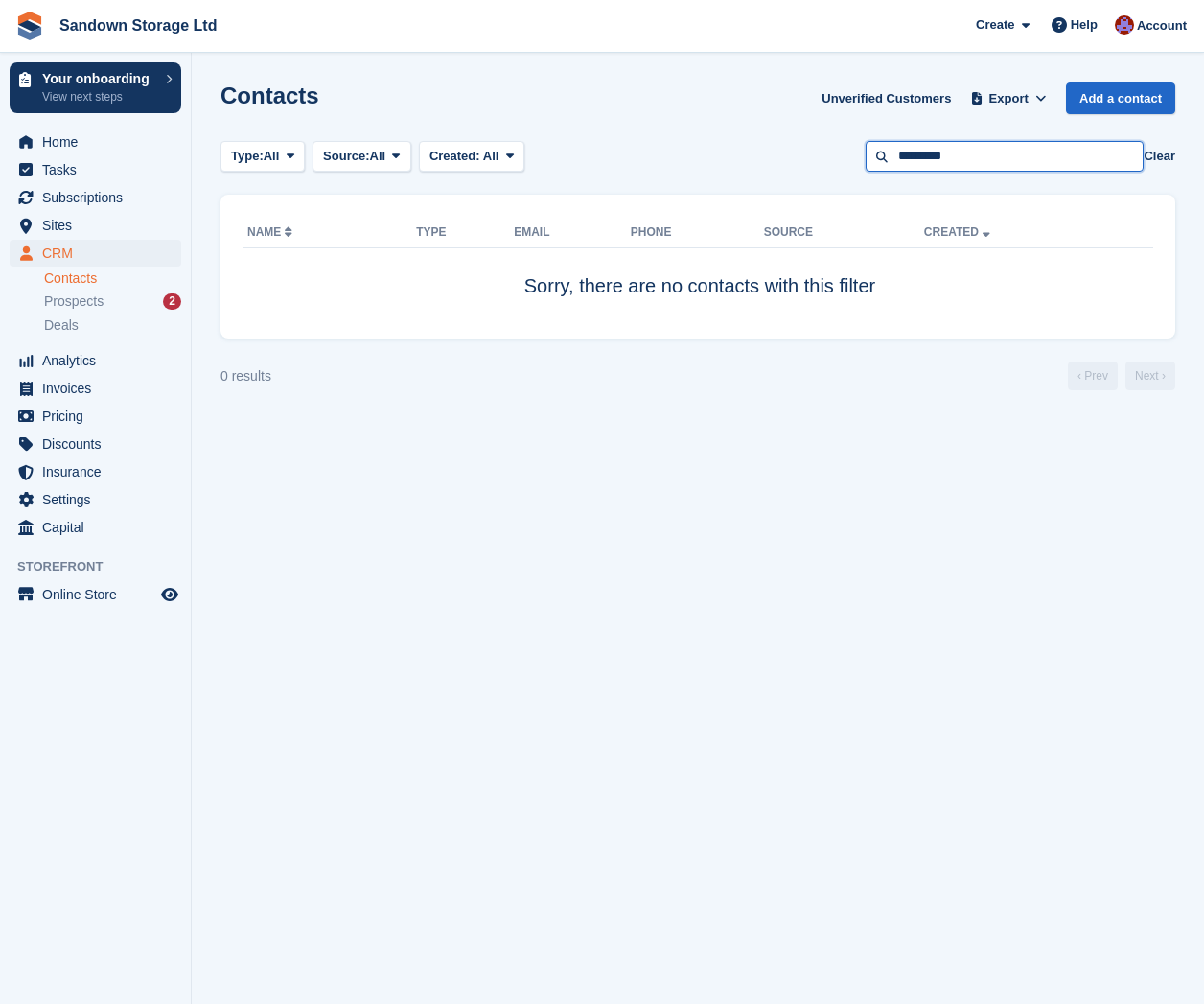 drag, startPoint x: 977, startPoint y: 151, endPoint x: 988, endPoint y: 161, distance: 14.86607 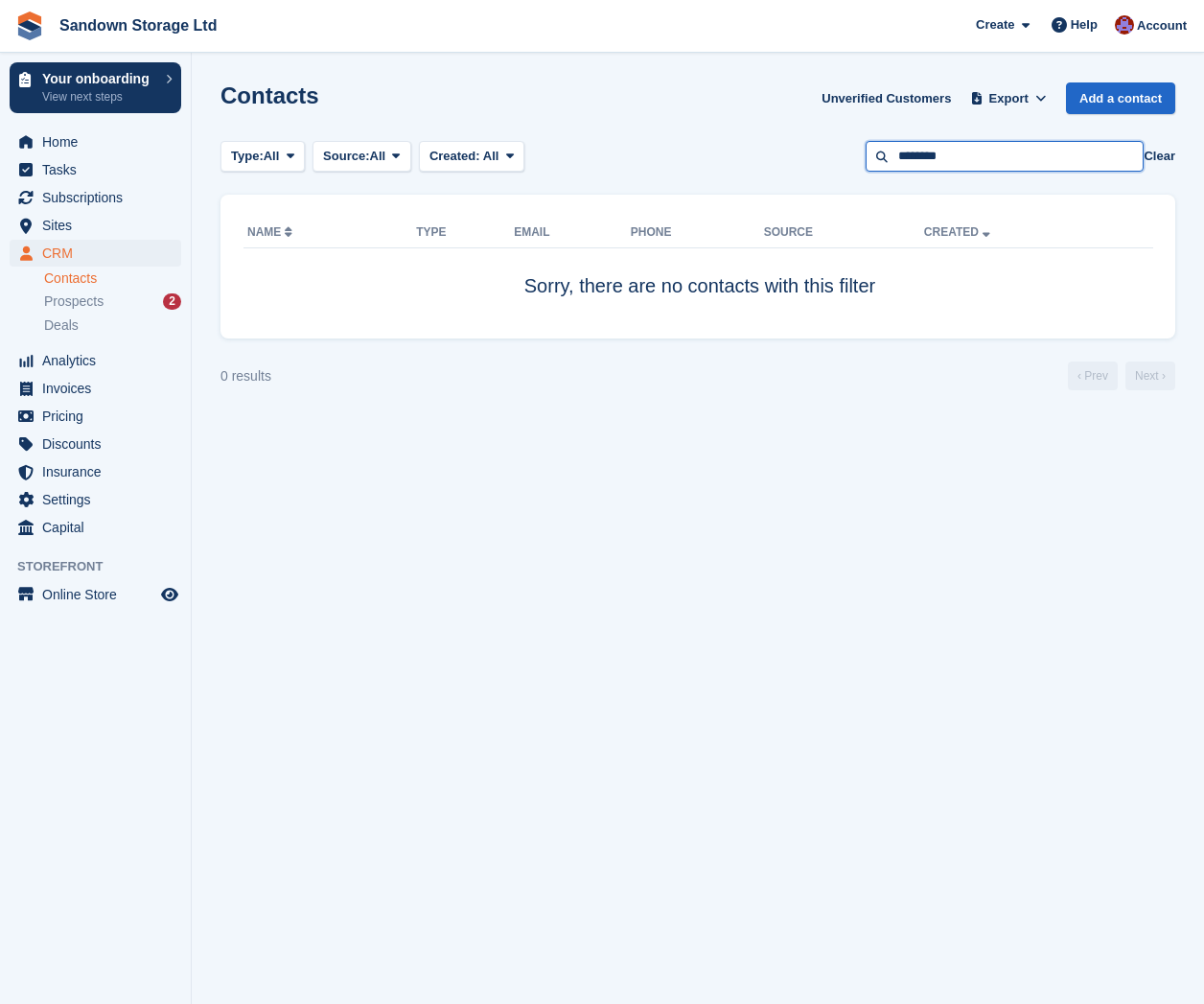 type on "********" 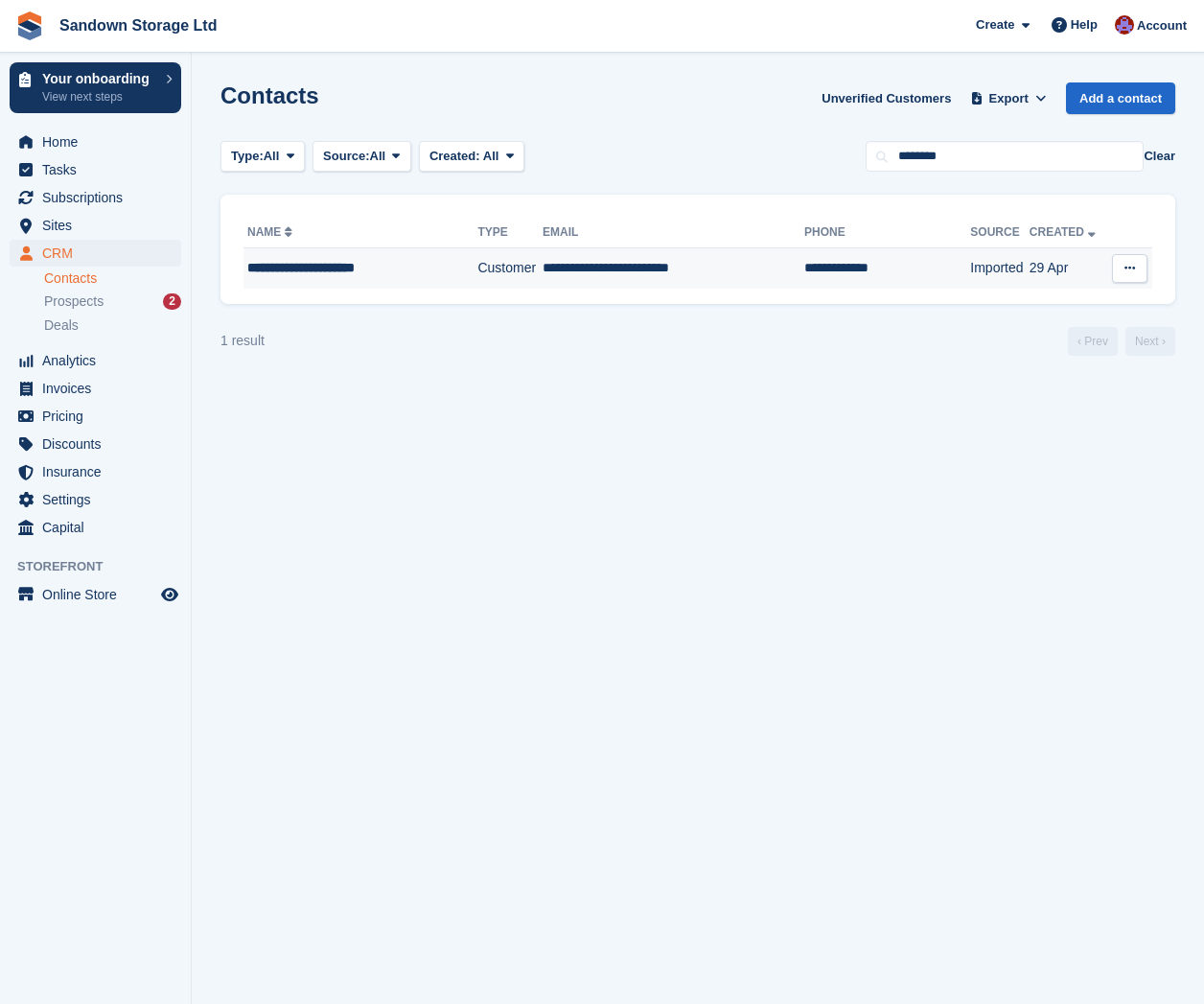 click on "**********" at bounding box center (350, 268) 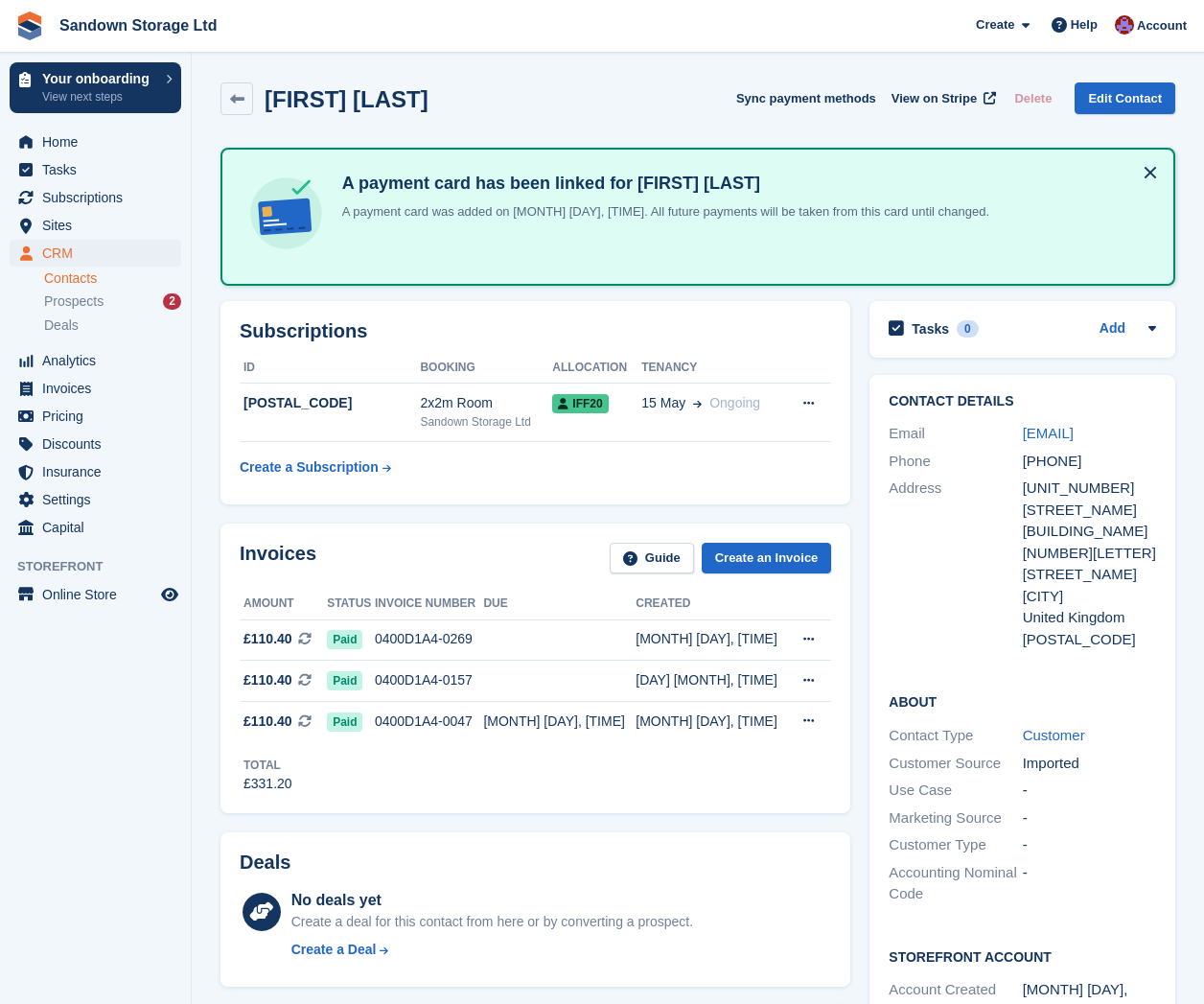 scroll, scrollTop: 0, scrollLeft: 0, axis: both 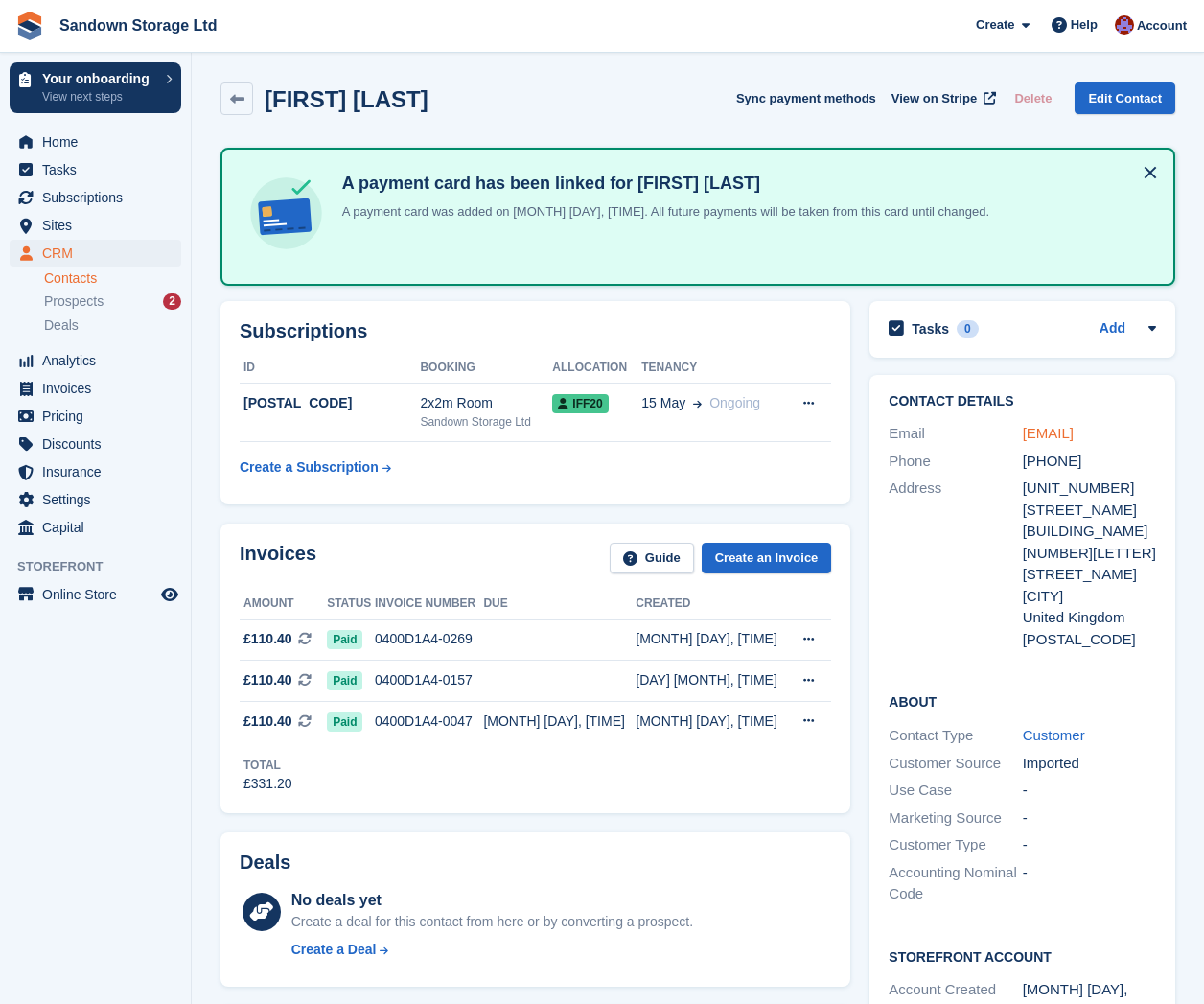 drag, startPoint x: 1059, startPoint y: 452, endPoint x: 1023, endPoint y: 435, distance: 39.81206 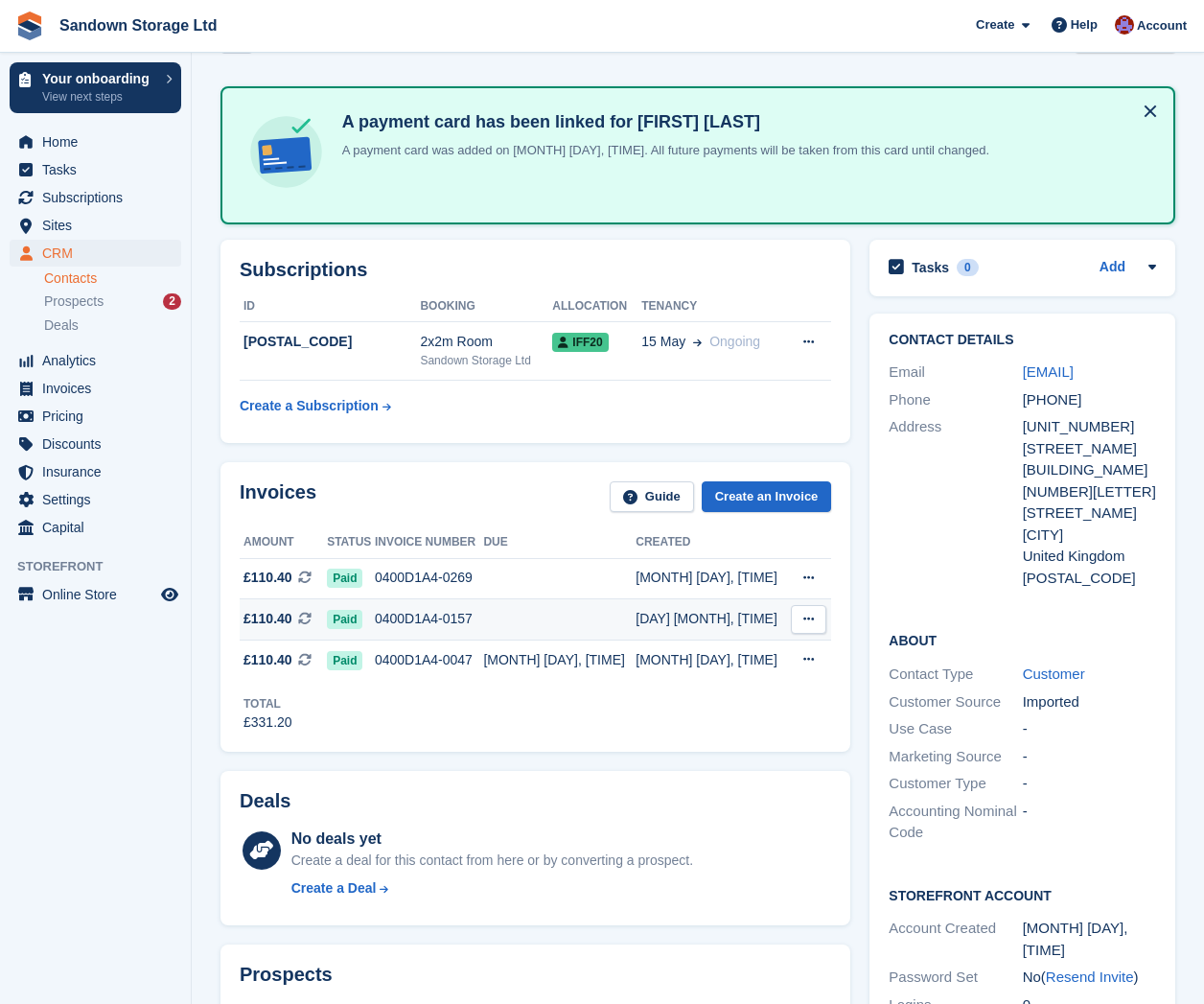scroll, scrollTop: 57, scrollLeft: 0, axis: vertical 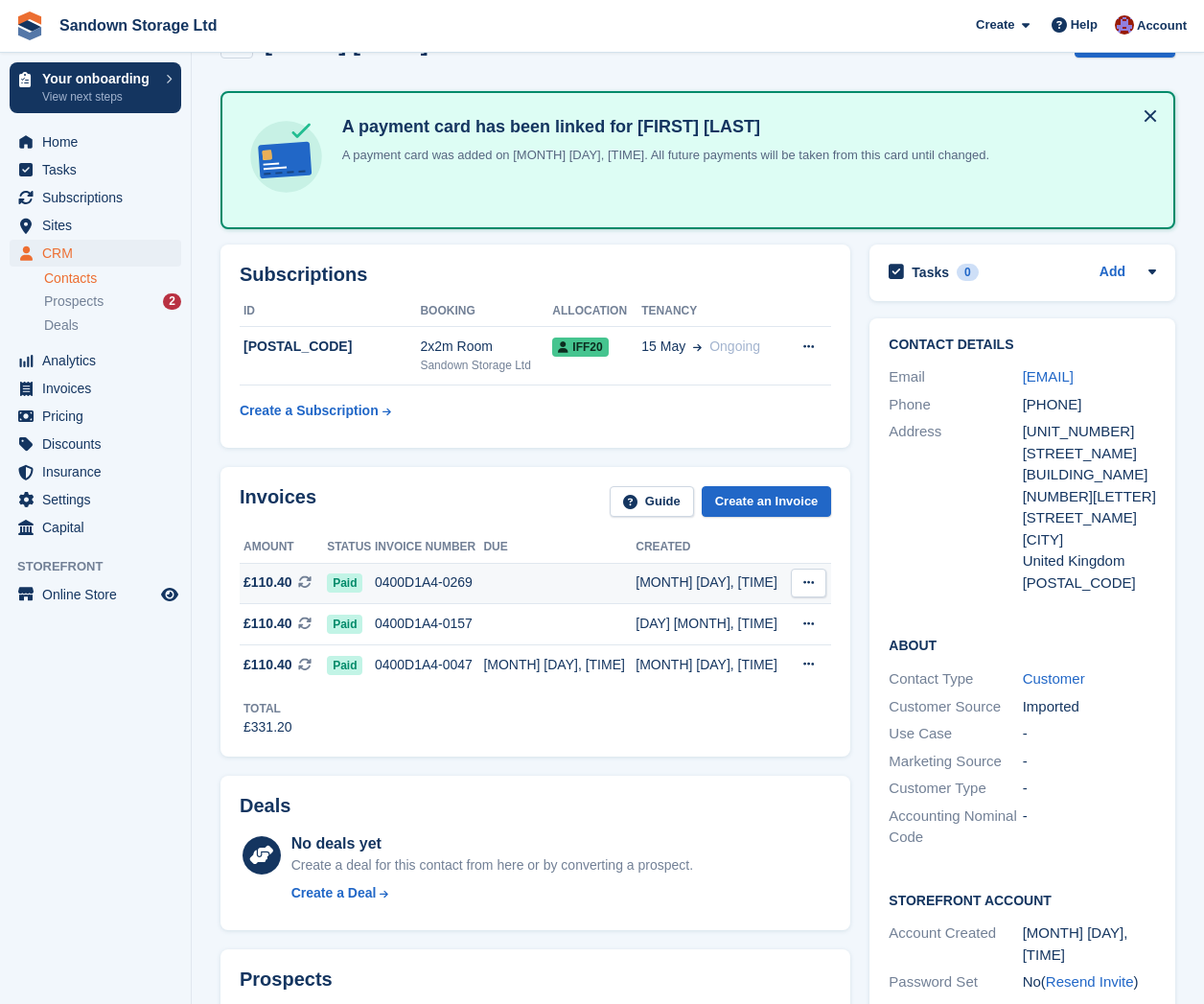 click at bounding box center [559, 583] 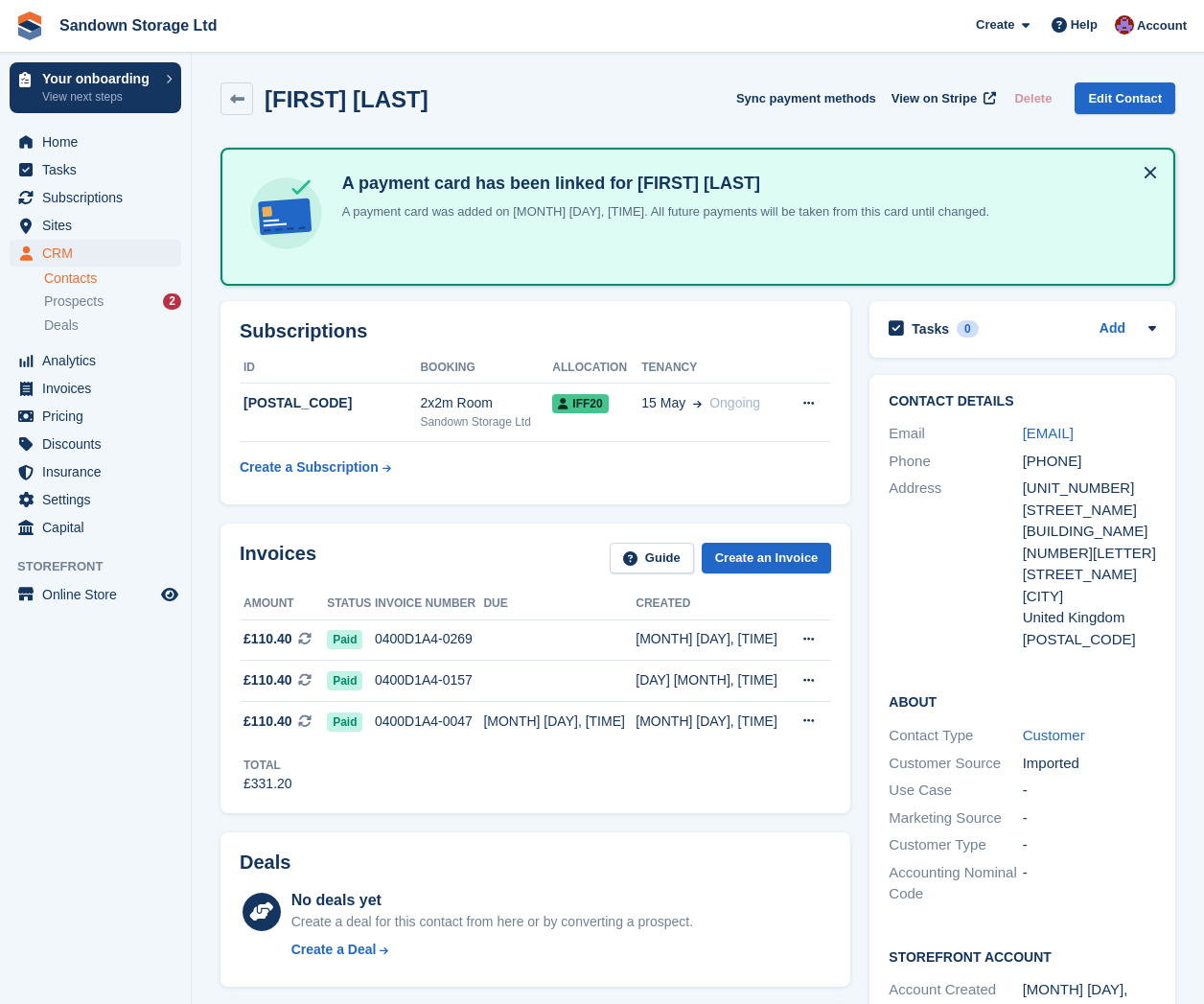 scroll, scrollTop: 0, scrollLeft: 0, axis: both 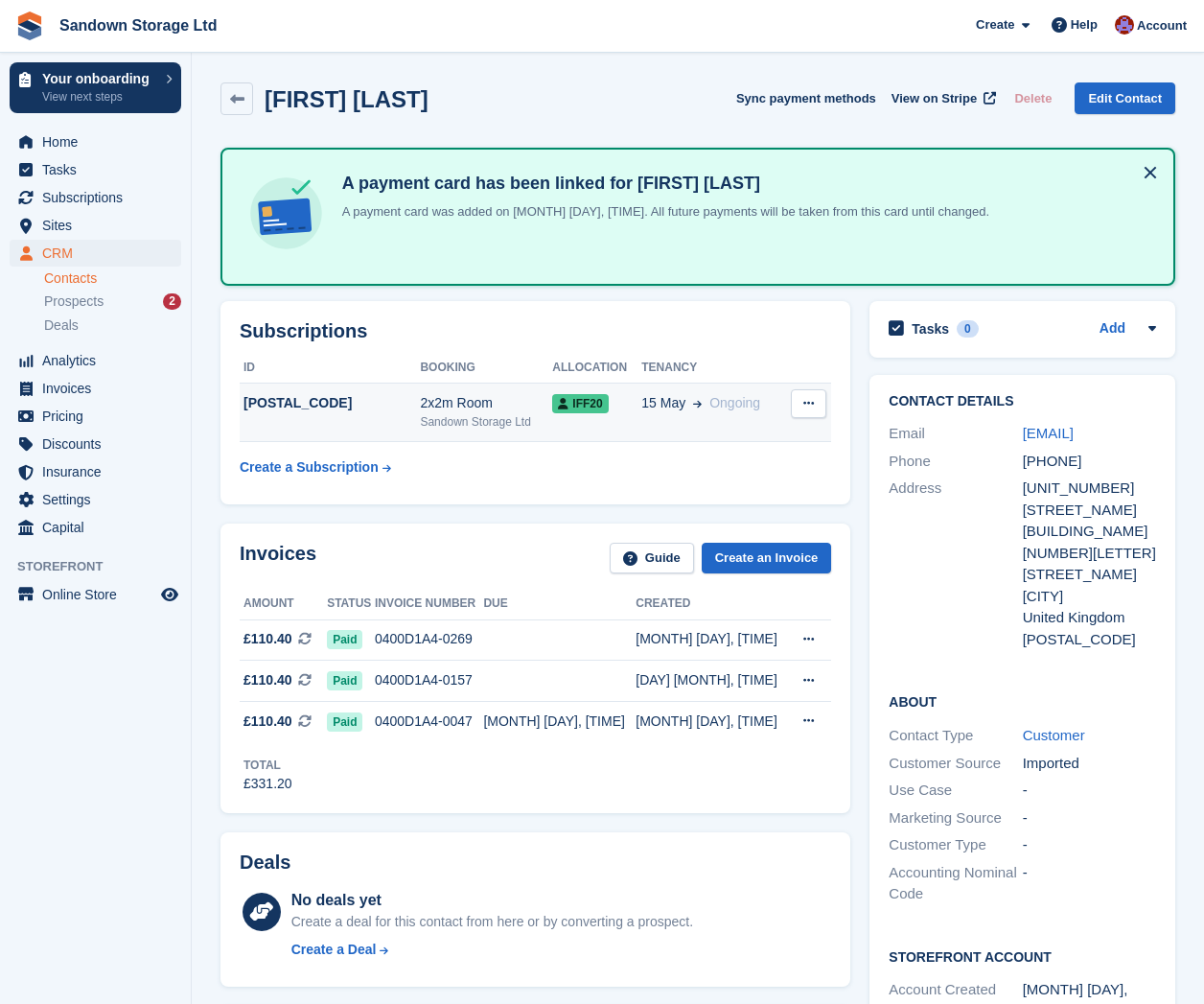 click at bounding box center (808, 404) 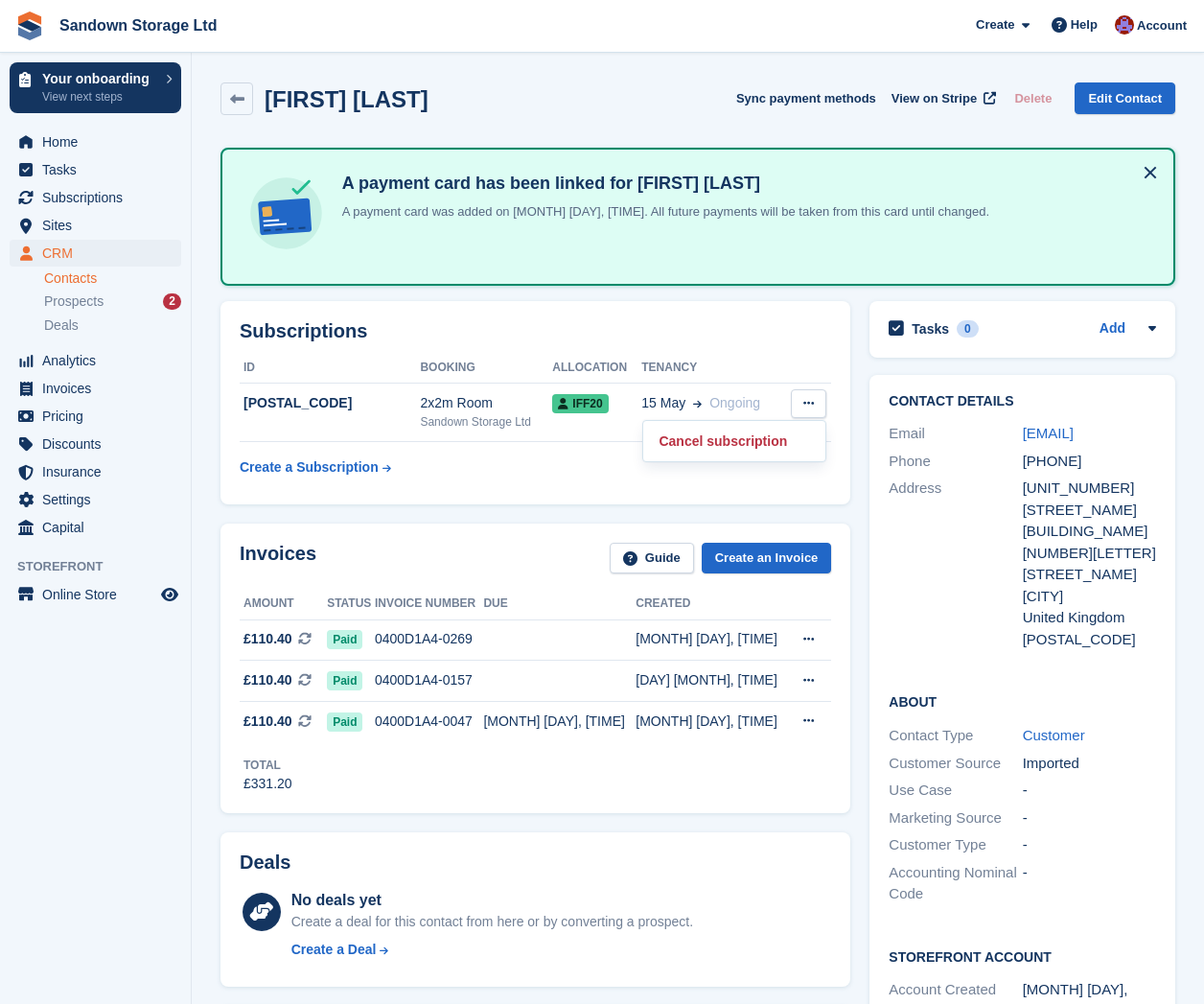 click on "Tenancy" at bounding box center (712, 368) 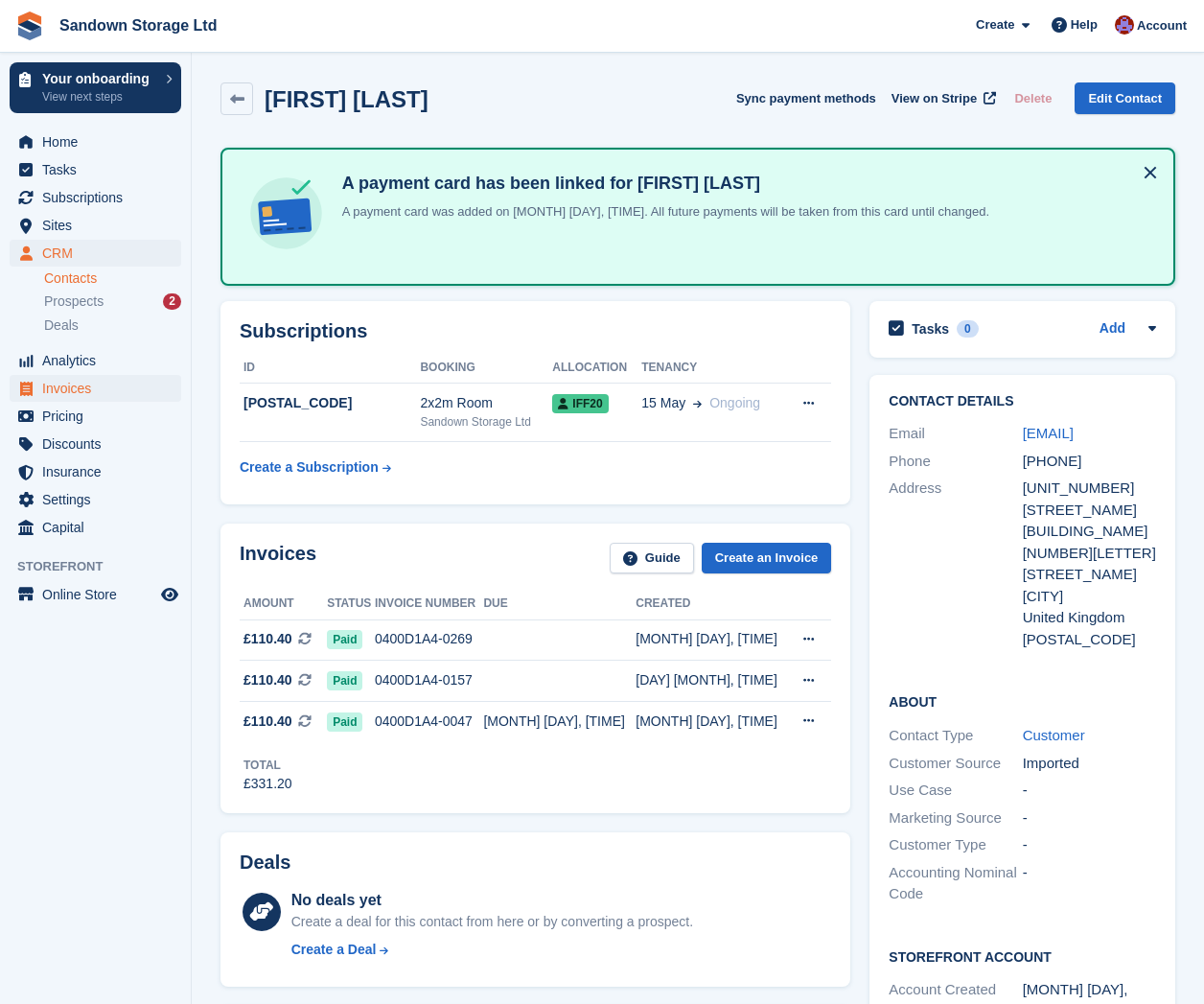 click on "Invoices" at bounding box center (100, 388) 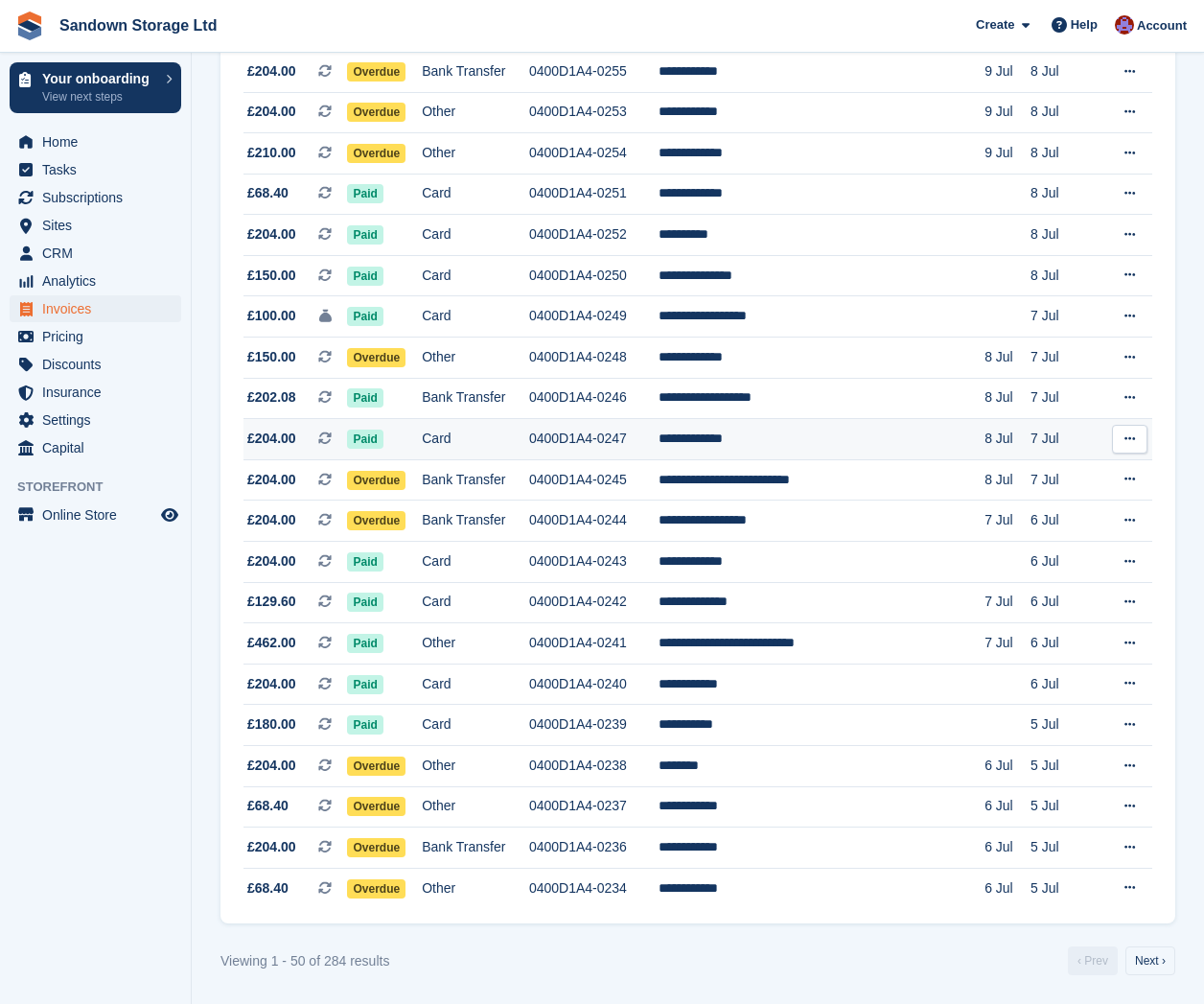 scroll, scrollTop: 1503, scrollLeft: 0, axis: vertical 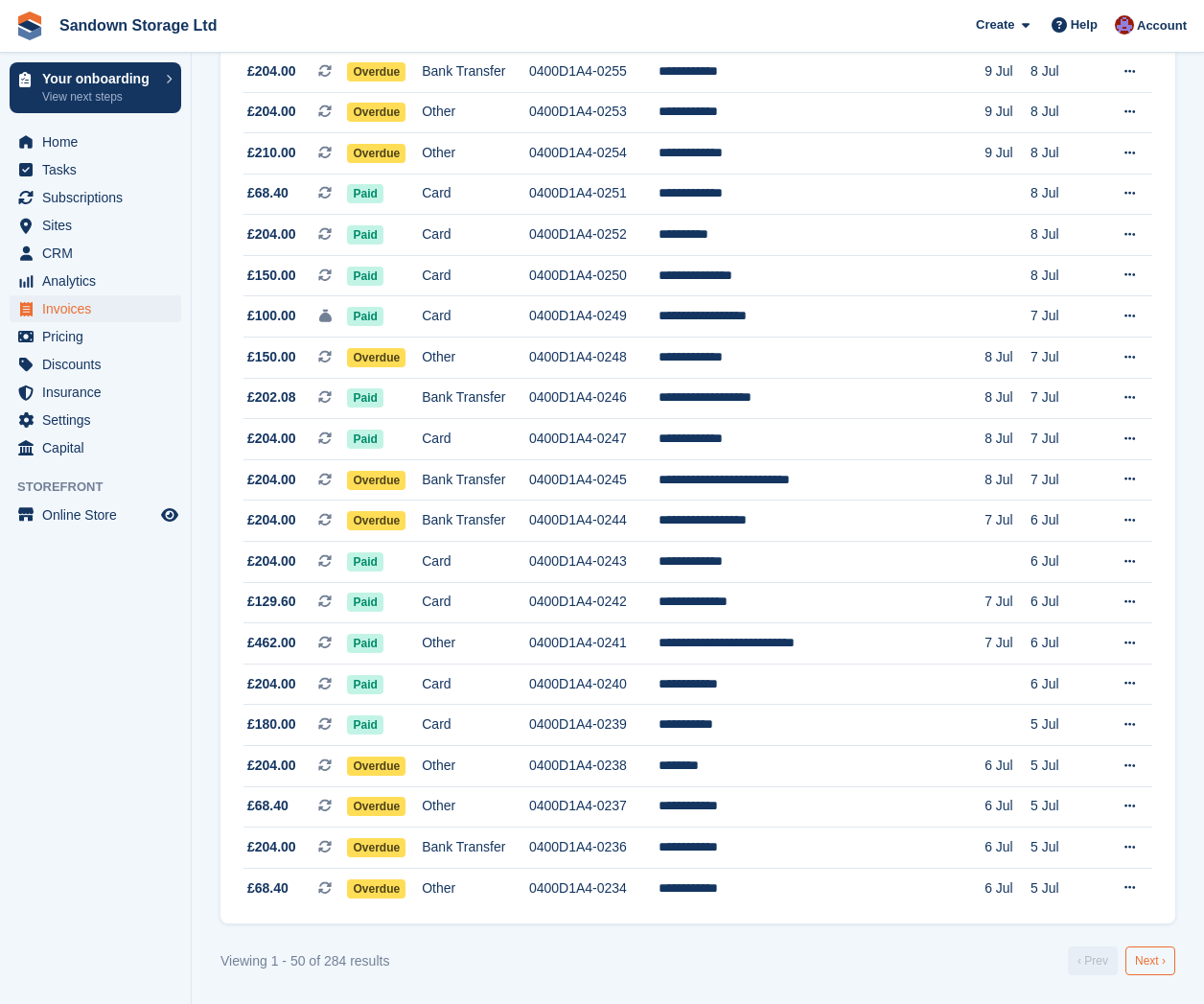 click on "Next ›" at bounding box center (1150, 961) 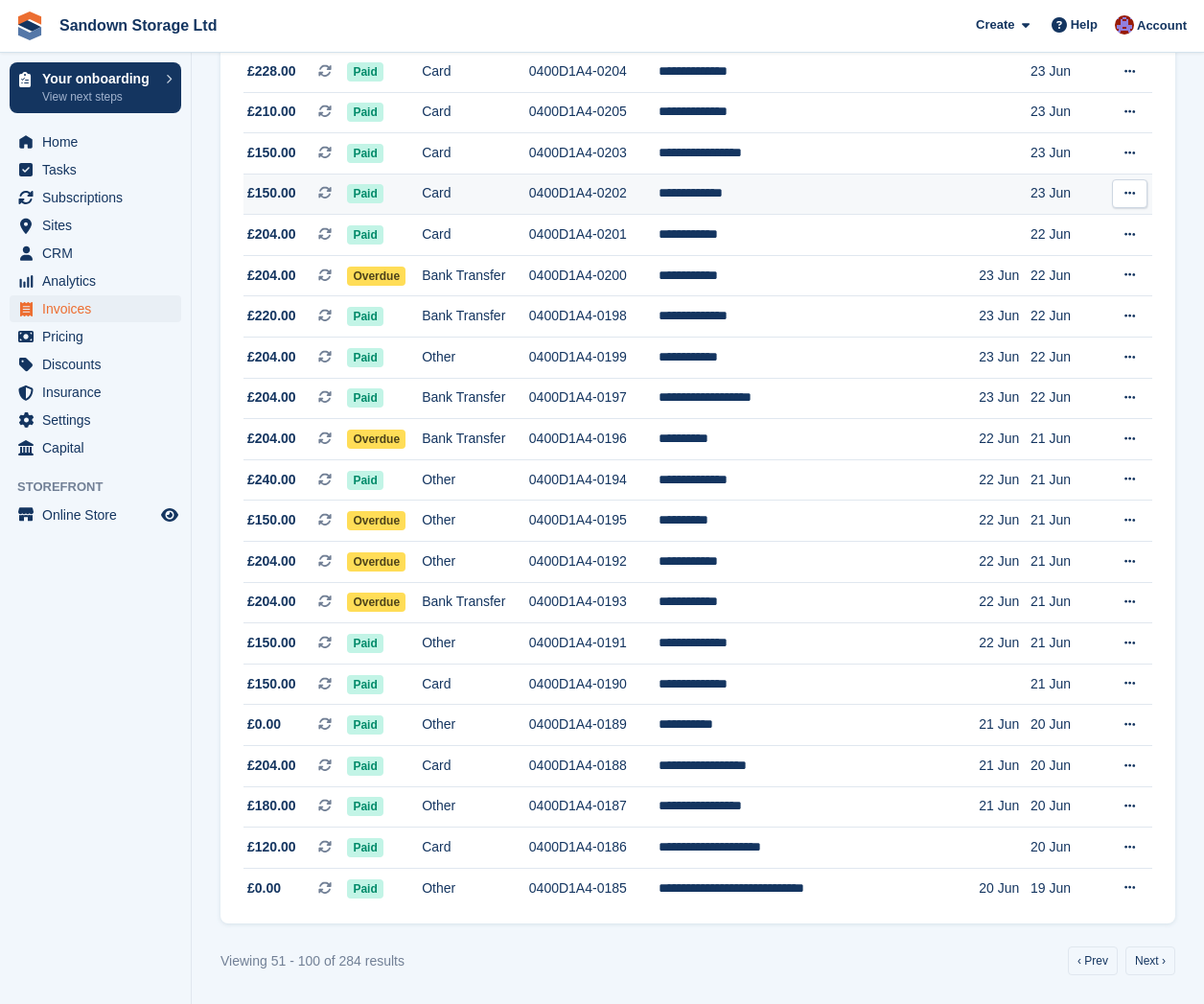 scroll, scrollTop: 1504, scrollLeft: 0, axis: vertical 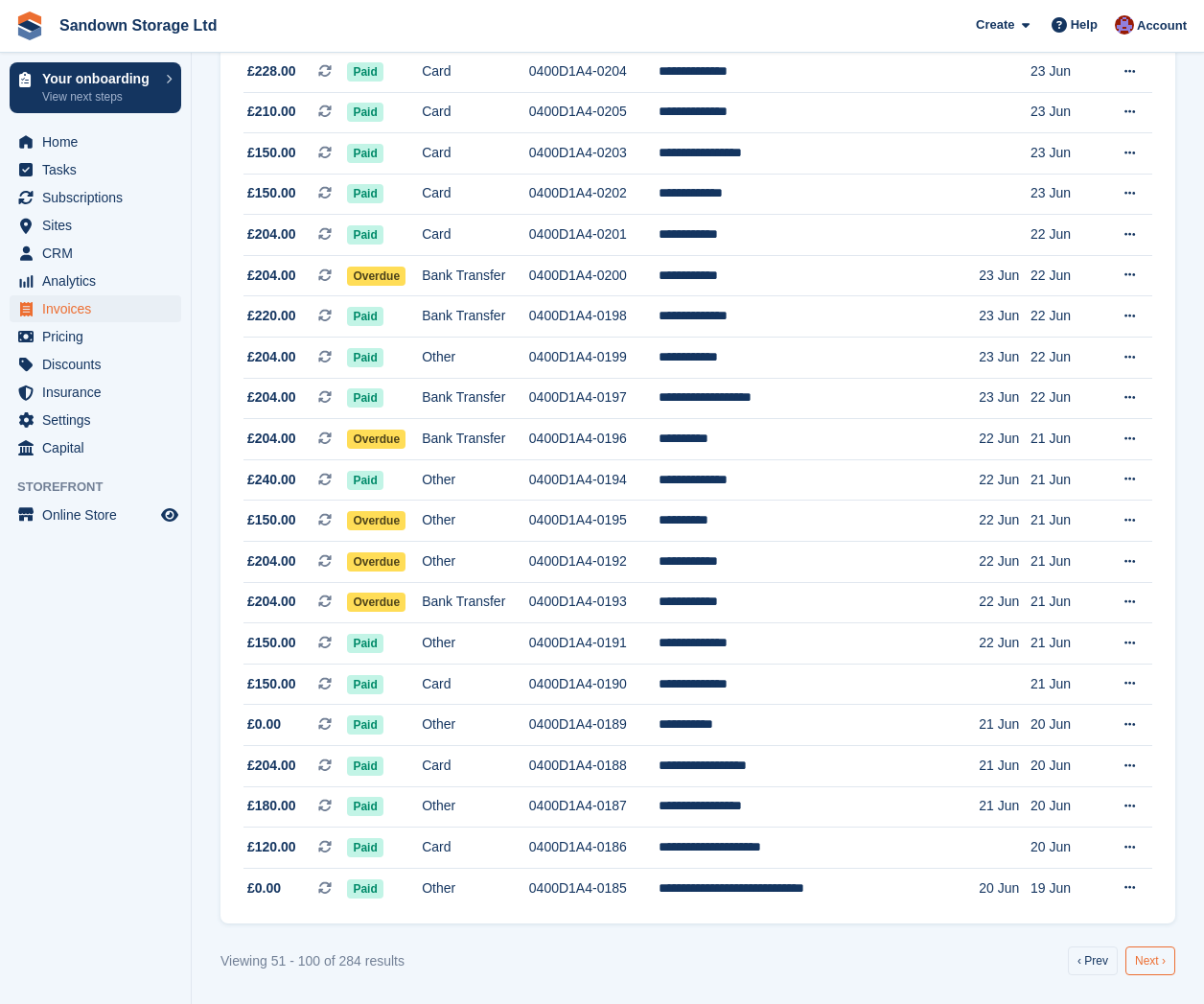 click on "Next ›" at bounding box center (1150, 961) 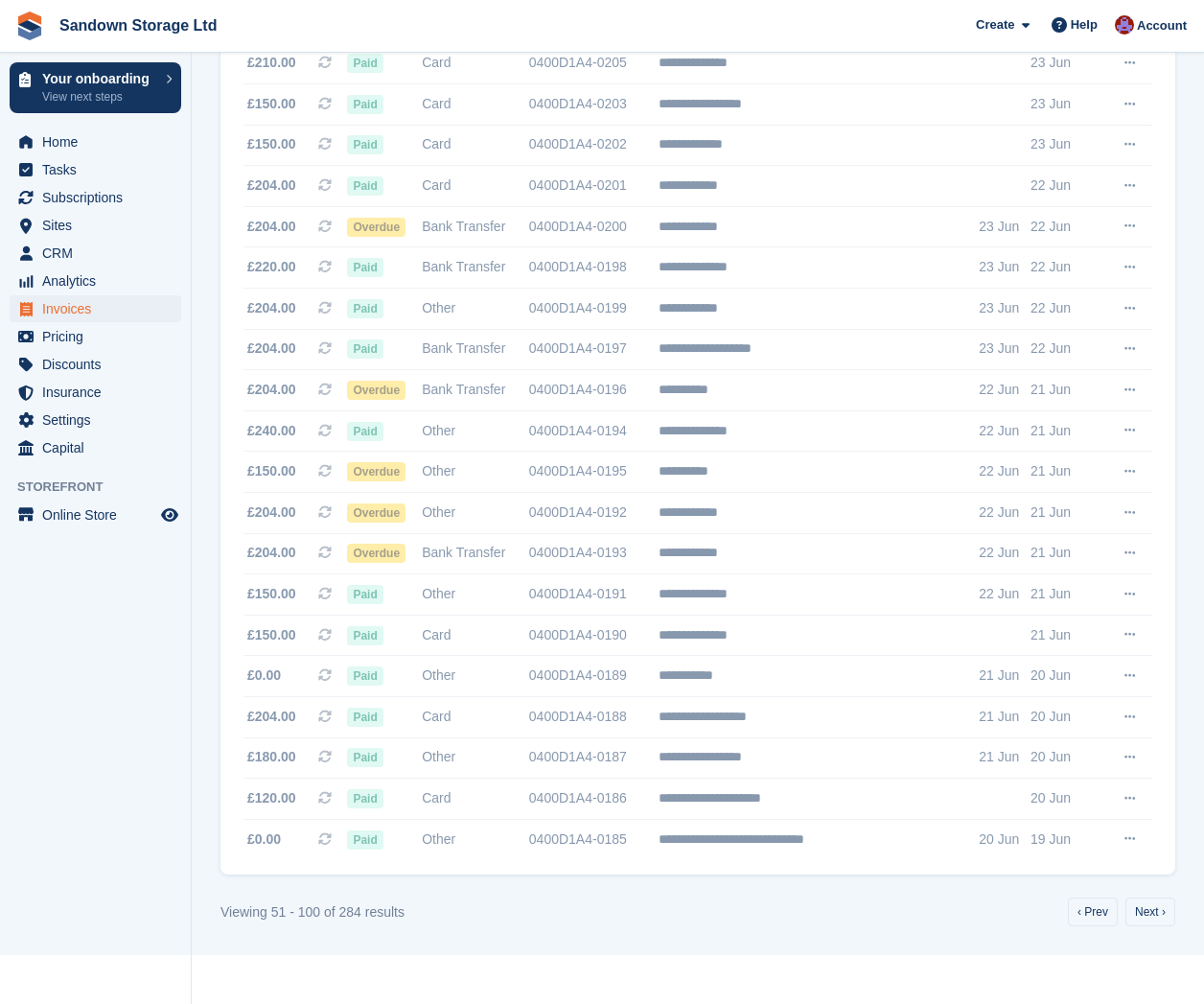 scroll, scrollTop: 1503, scrollLeft: 0, axis: vertical 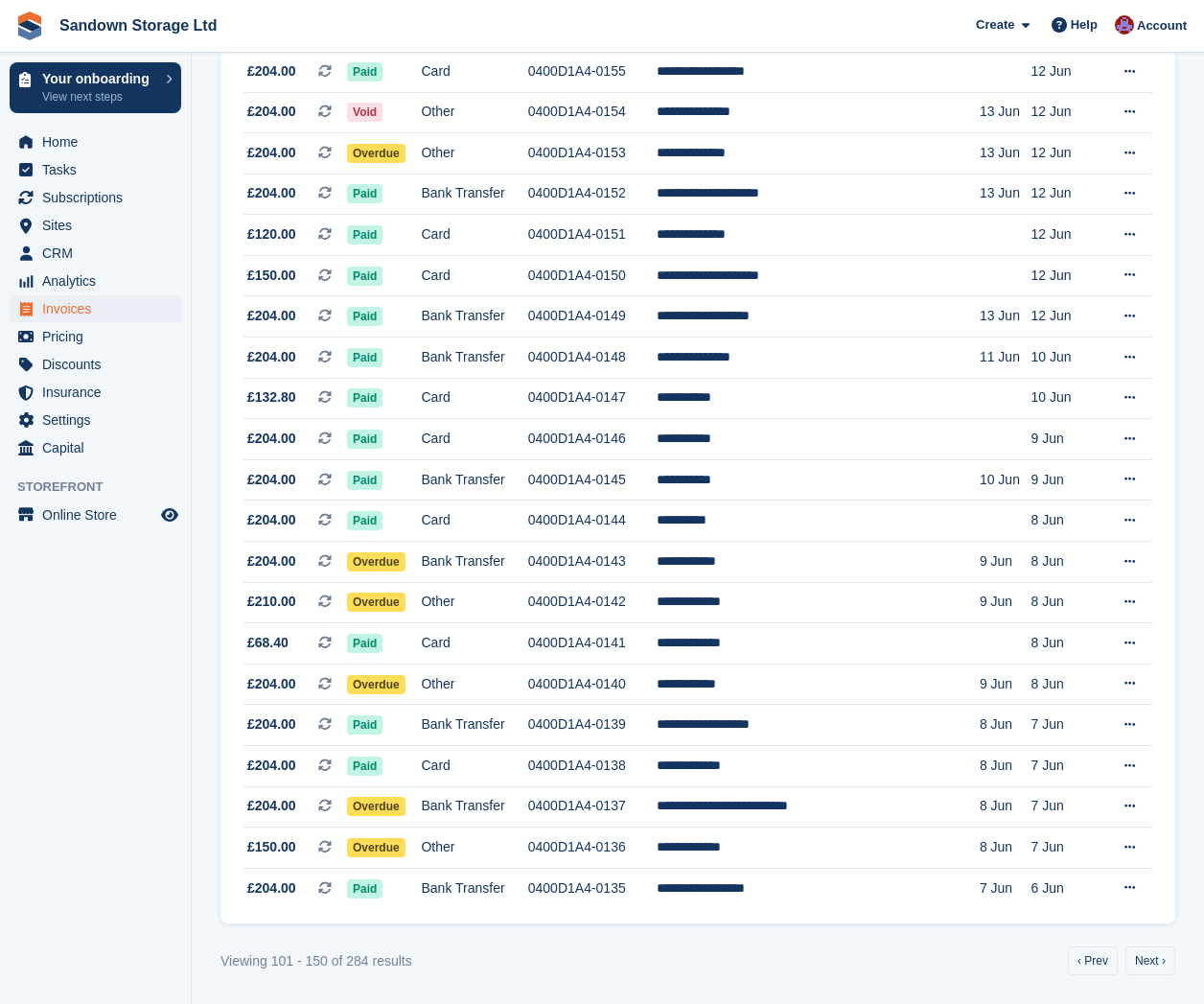 click on "Next ›" at bounding box center [1150, 961] 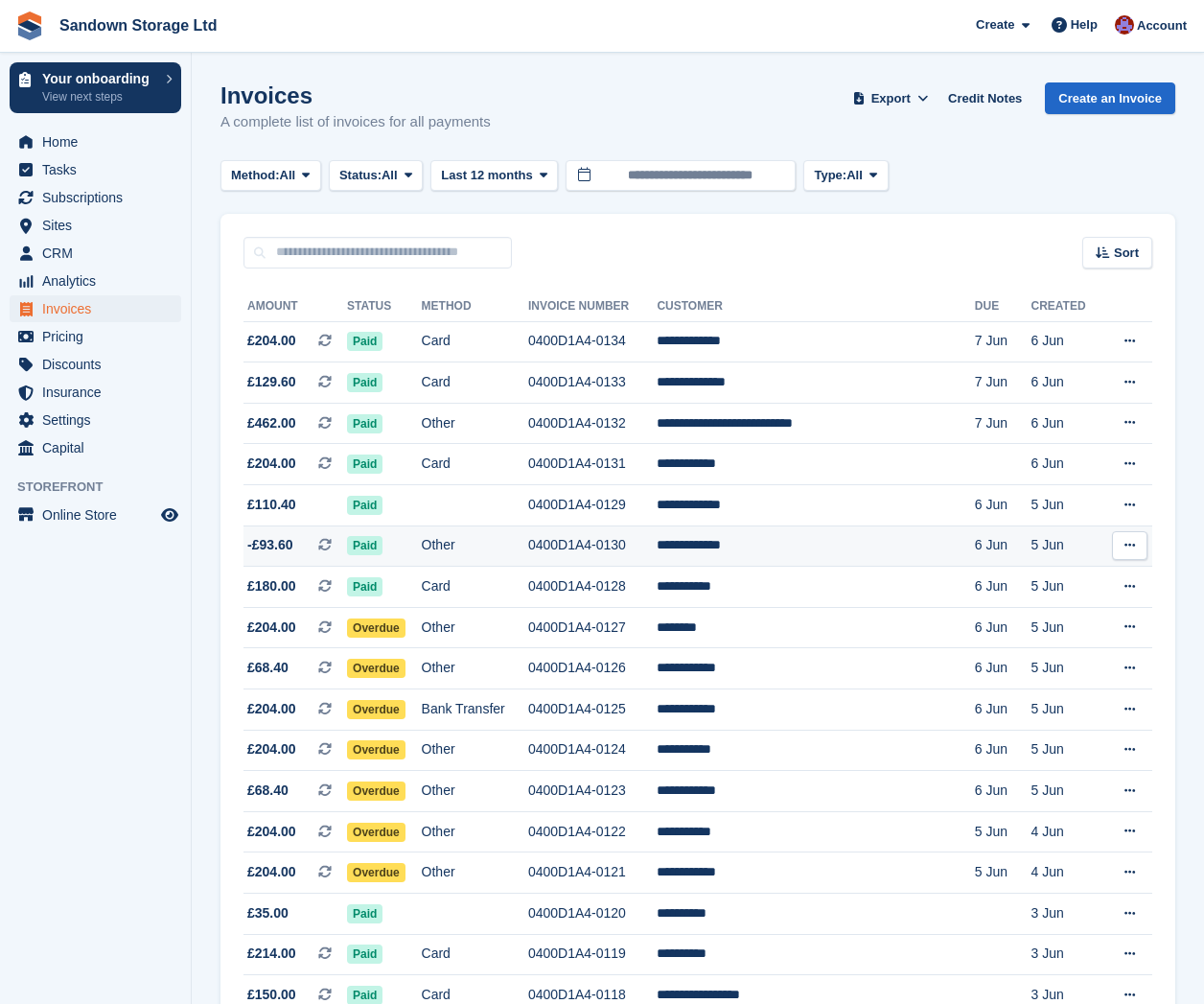 scroll, scrollTop: 0, scrollLeft: 0, axis: both 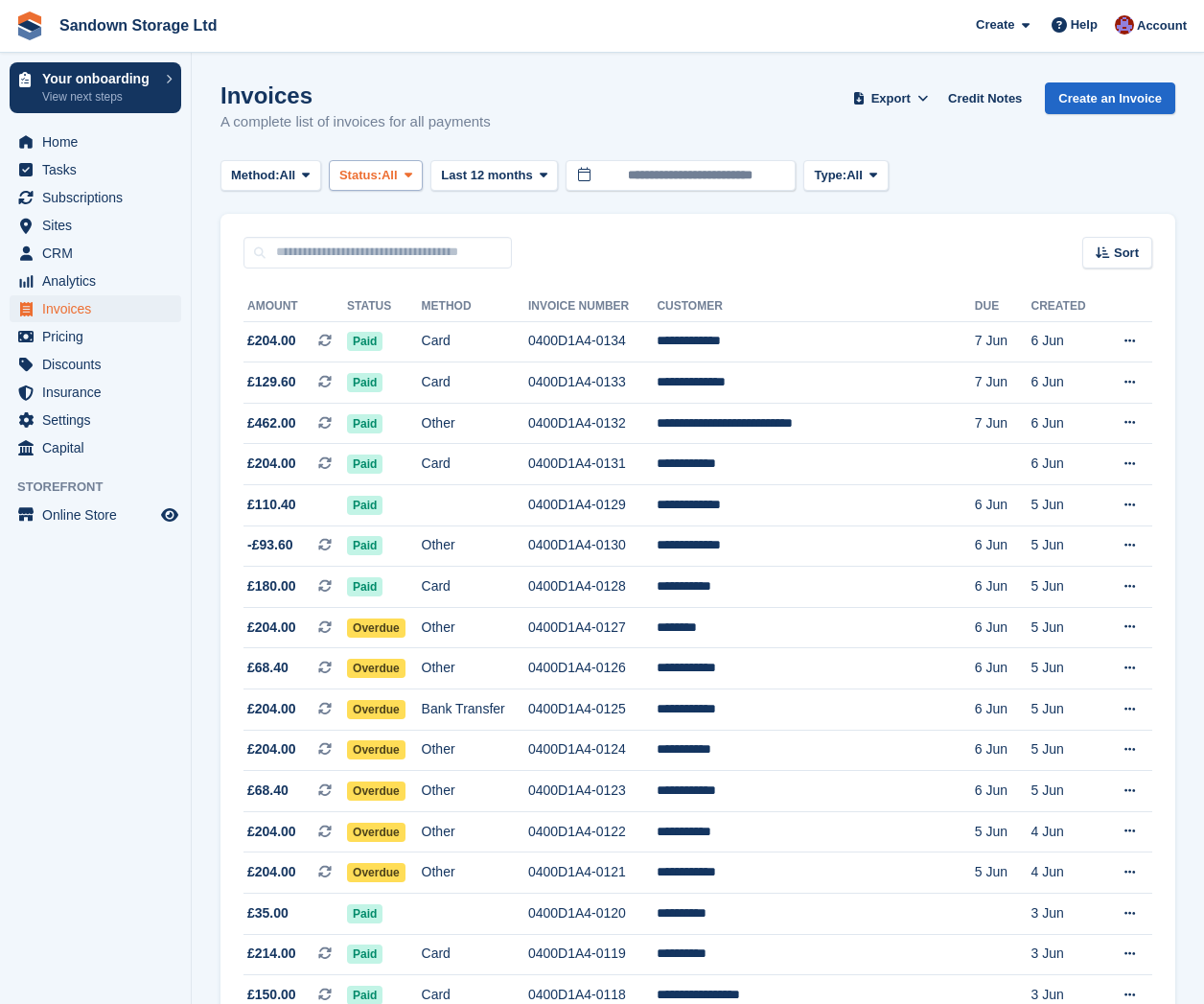 click on "Status:" at bounding box center [360, 175] 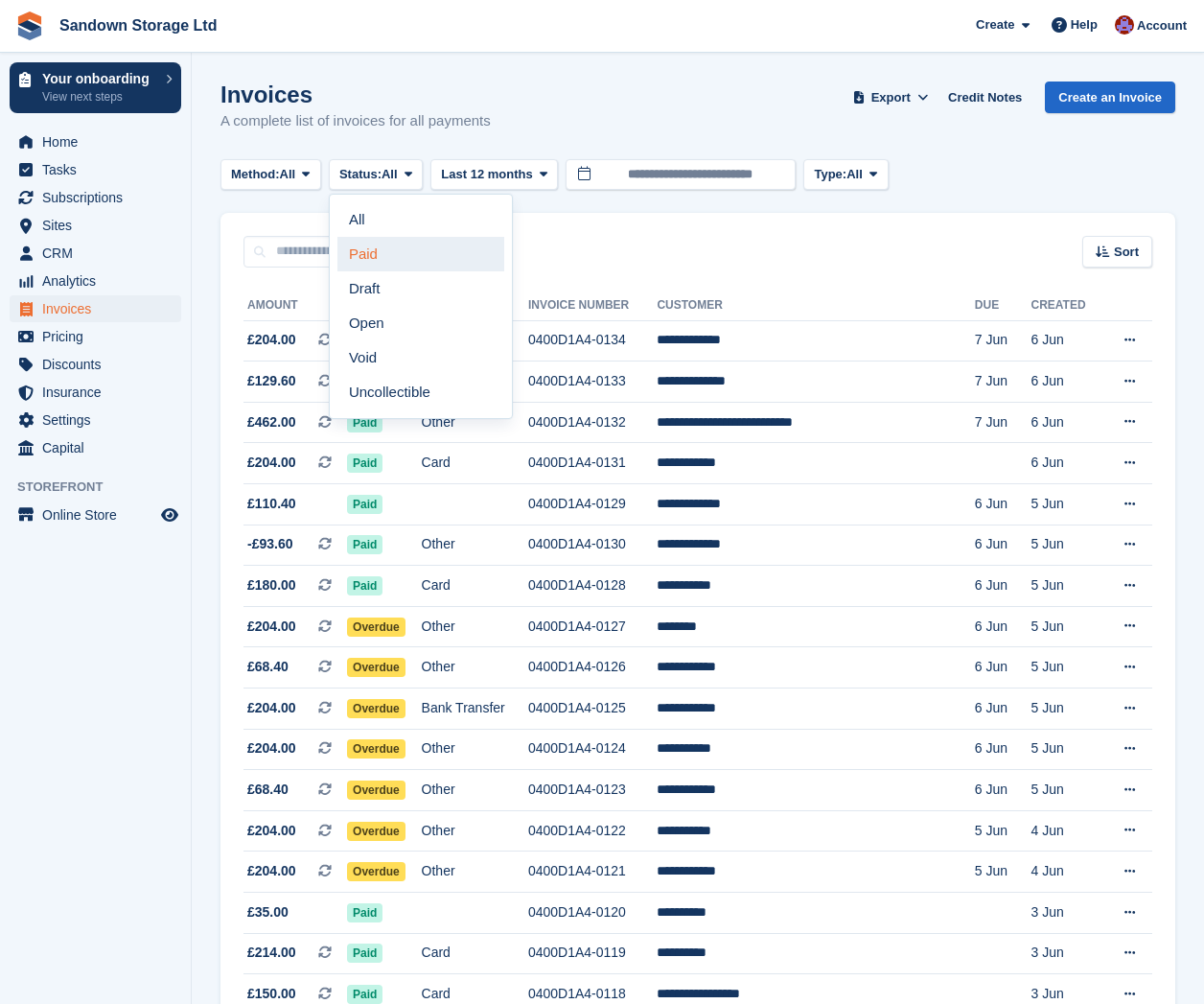 scroll, scrollTop: 0, scrollLeft: 0, axis: both 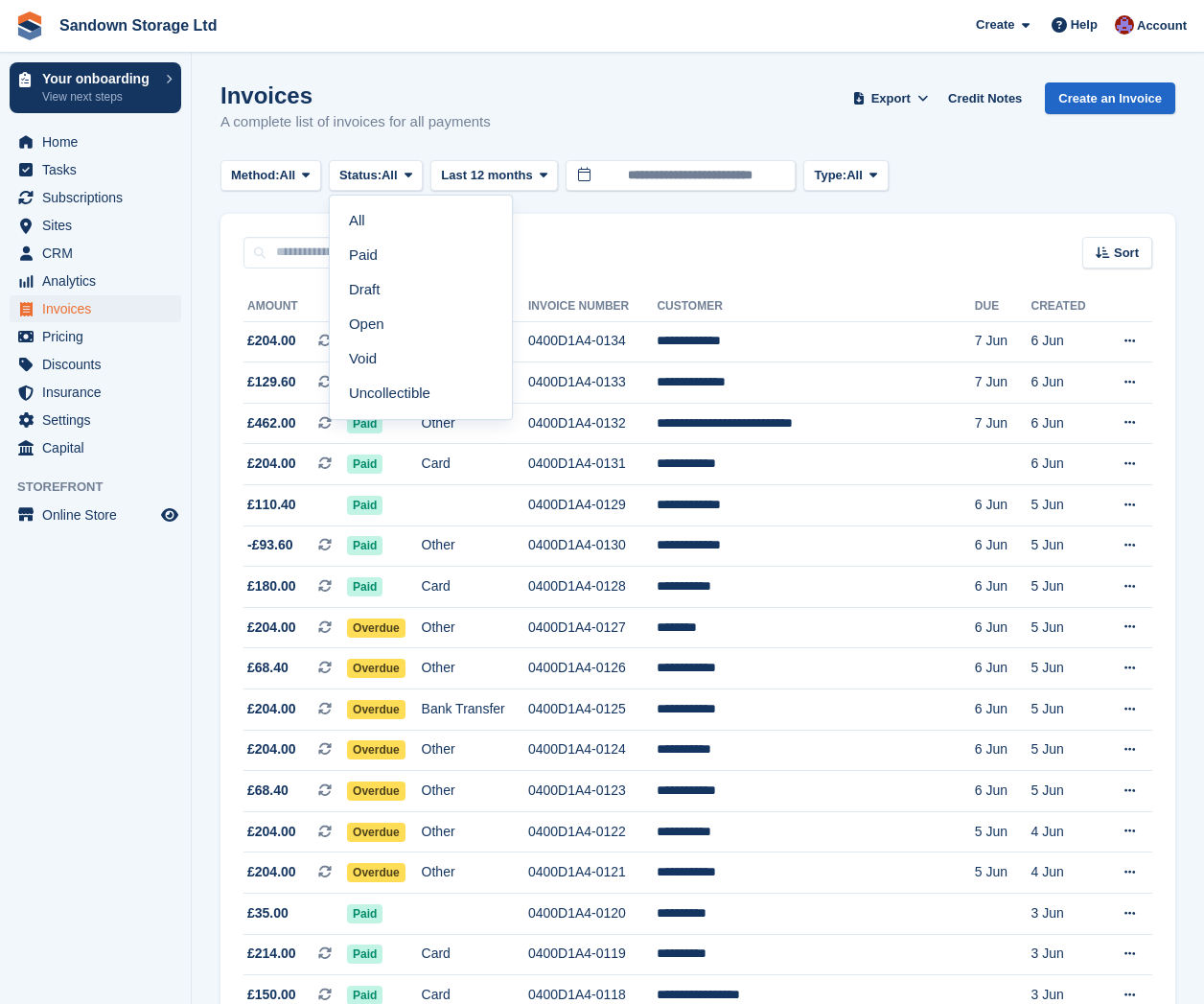 click on "Sort
Sort by
Date created
Created (oldest first)
Created (newest first)" at bounding box center [698, 241] 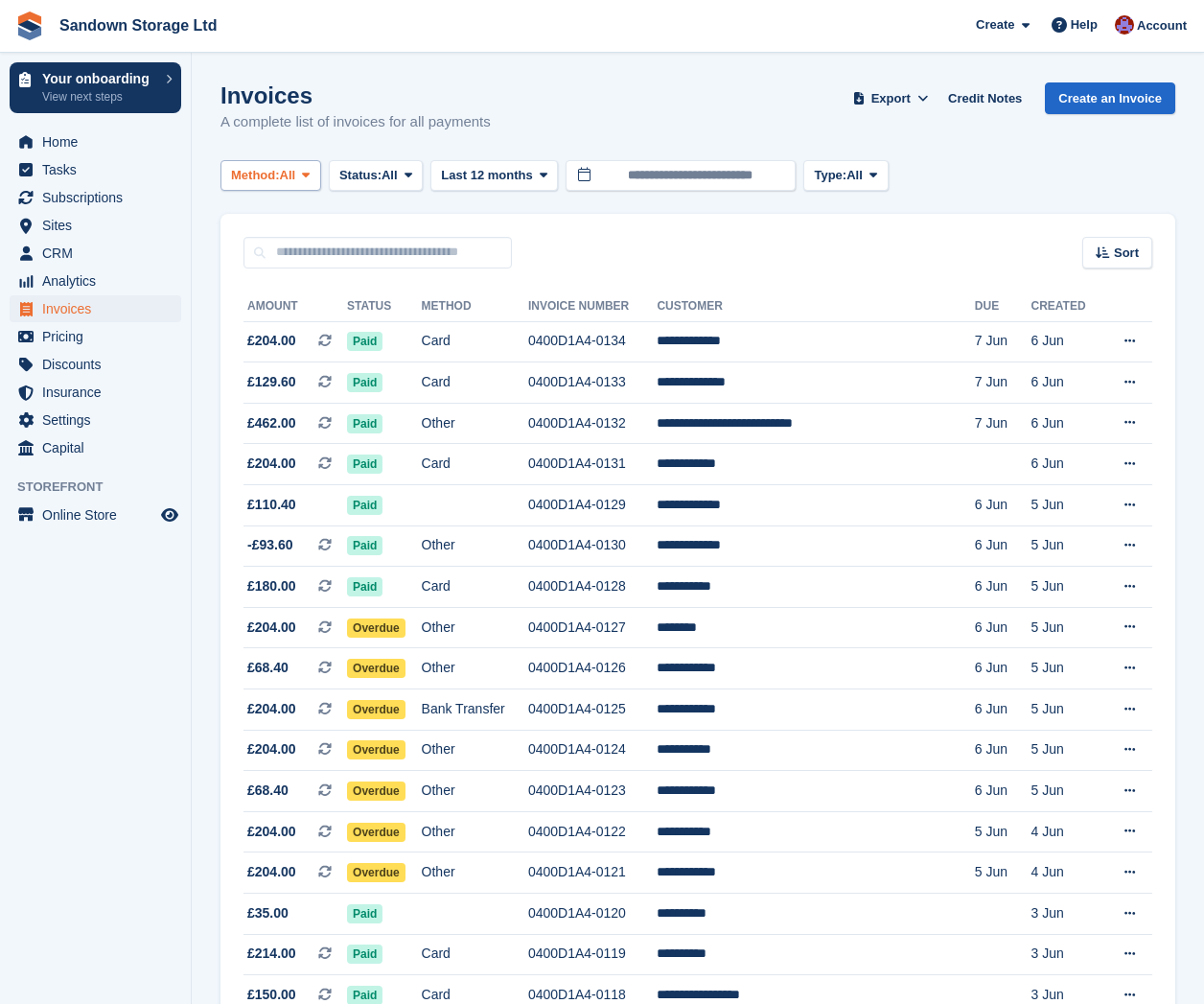 click at bounding box center (306, 175) 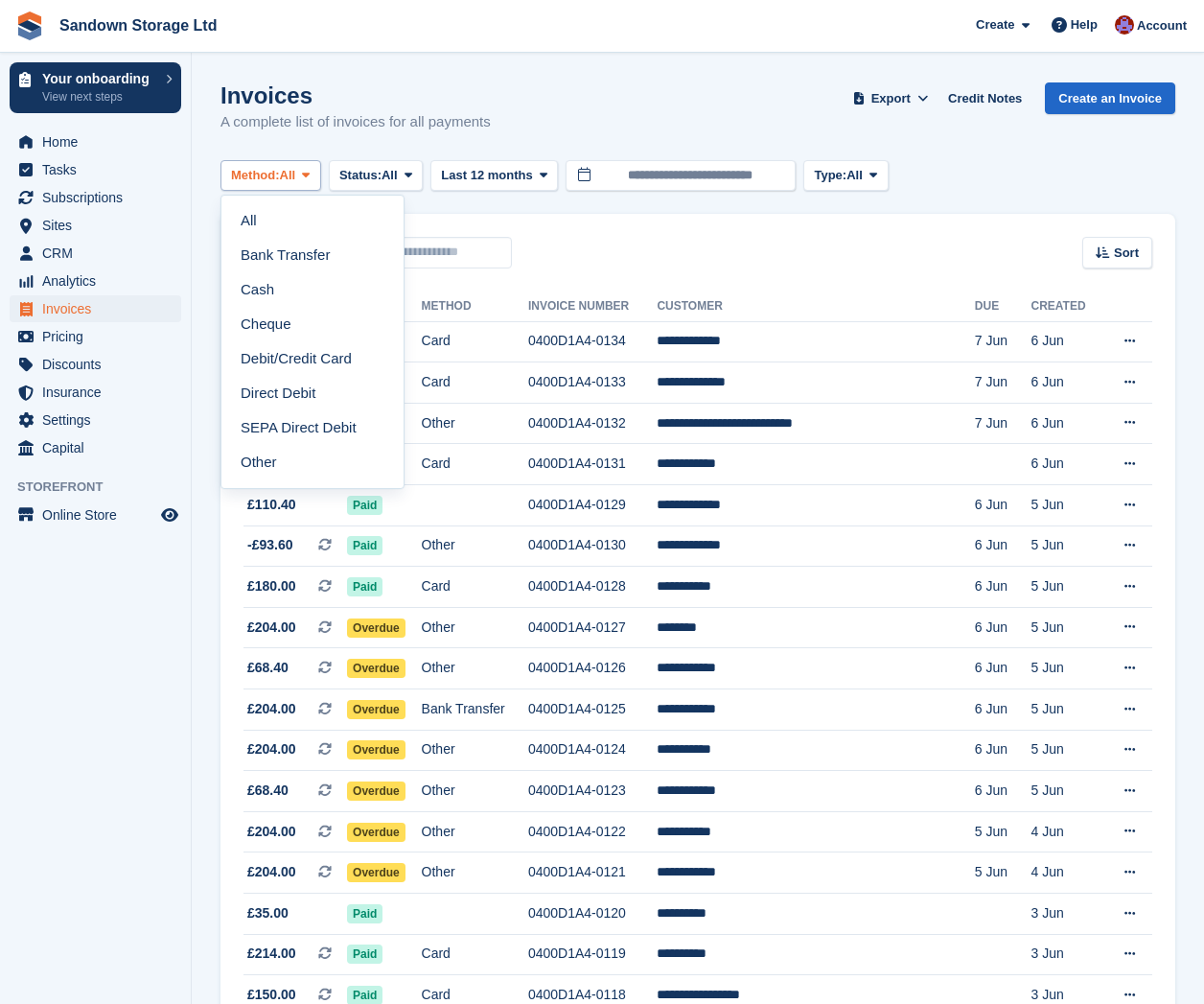 click at bounding box center (306, 175) 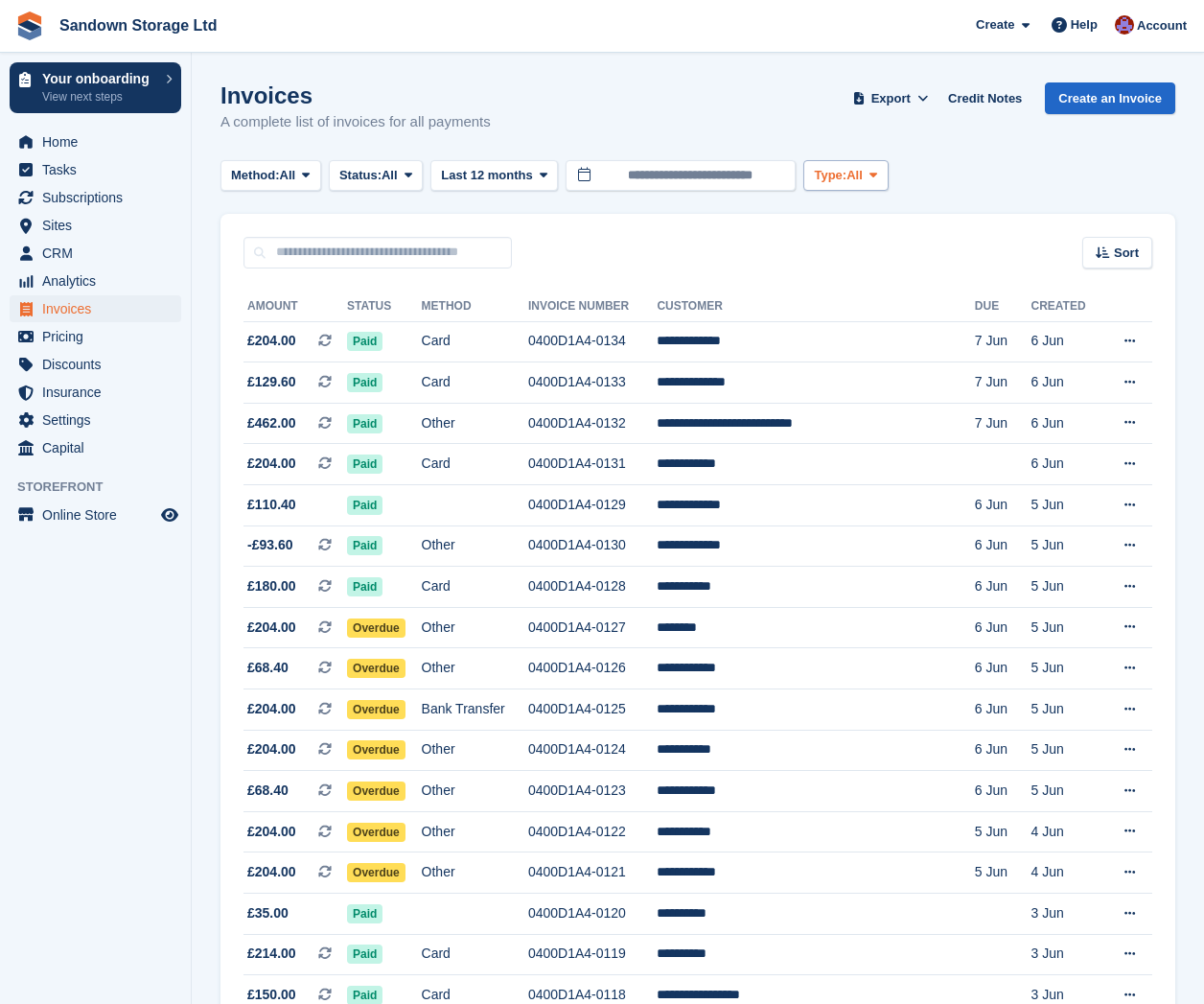 click on "Type:" at bounding box center (830, 175) 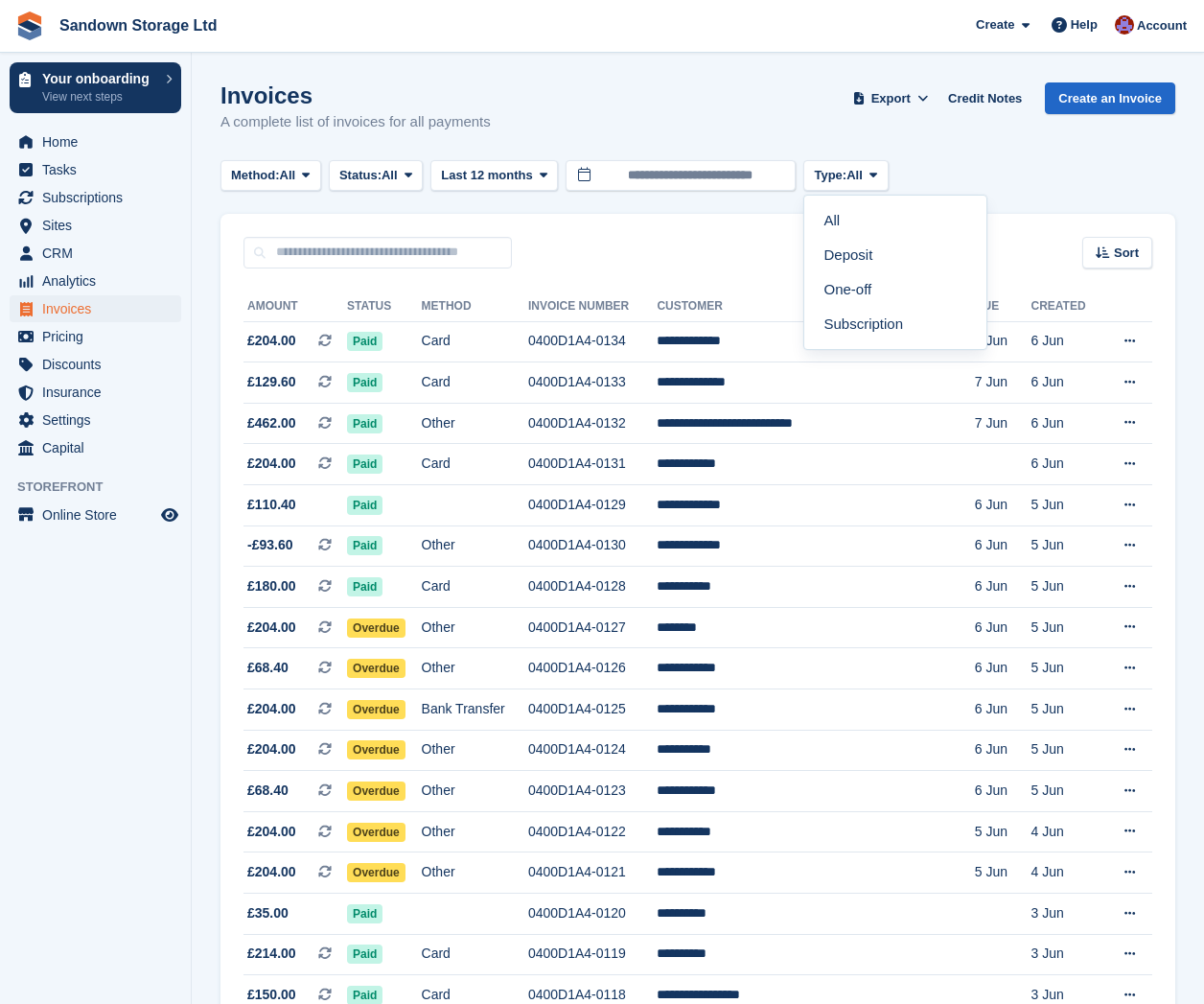 drag, startPoint x: 595, startPoint y: 235, endPoint x: 457, endPoint y: 194, distance: 143.9618 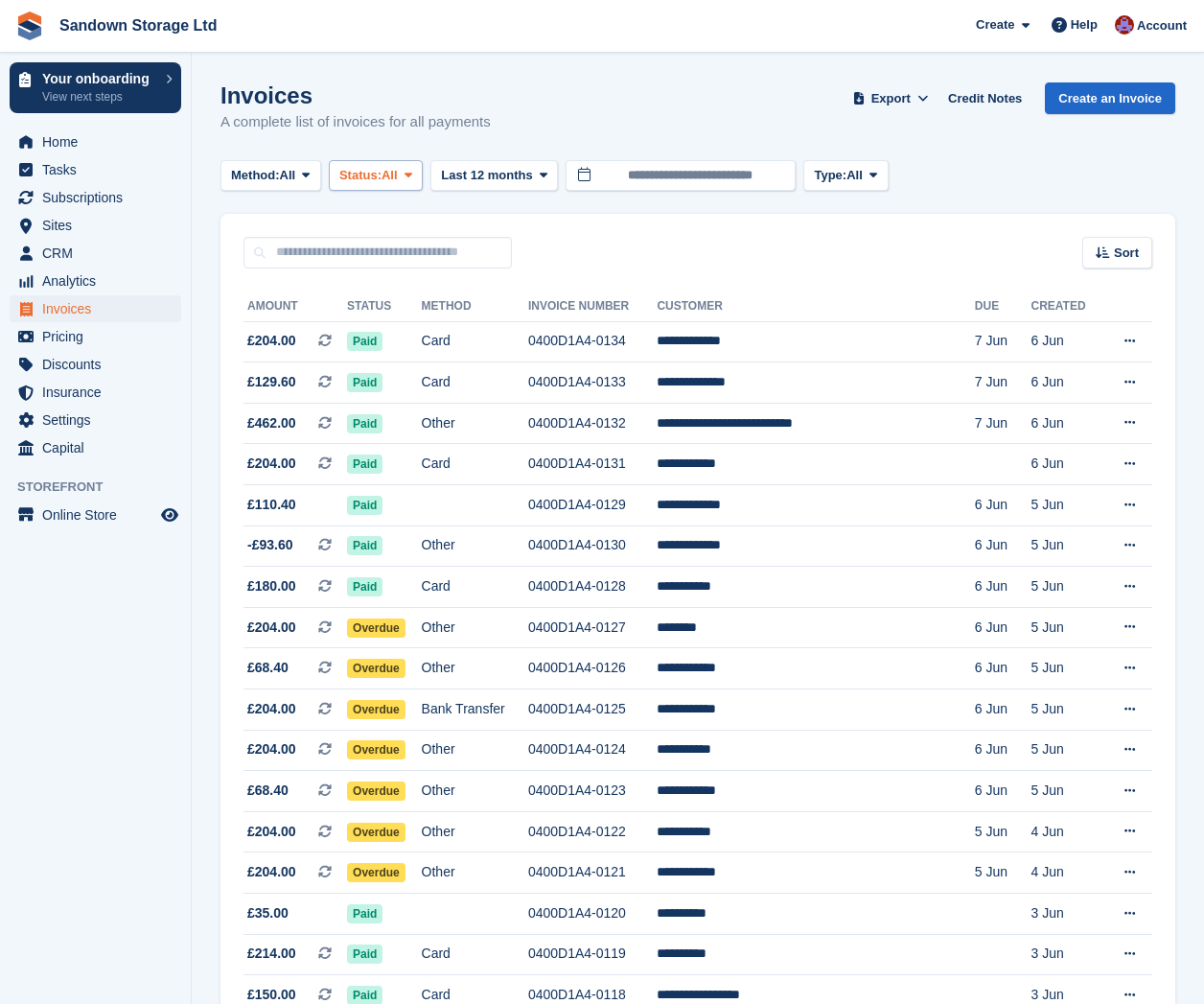 click on "Status:" at bounding box center (360, 175) 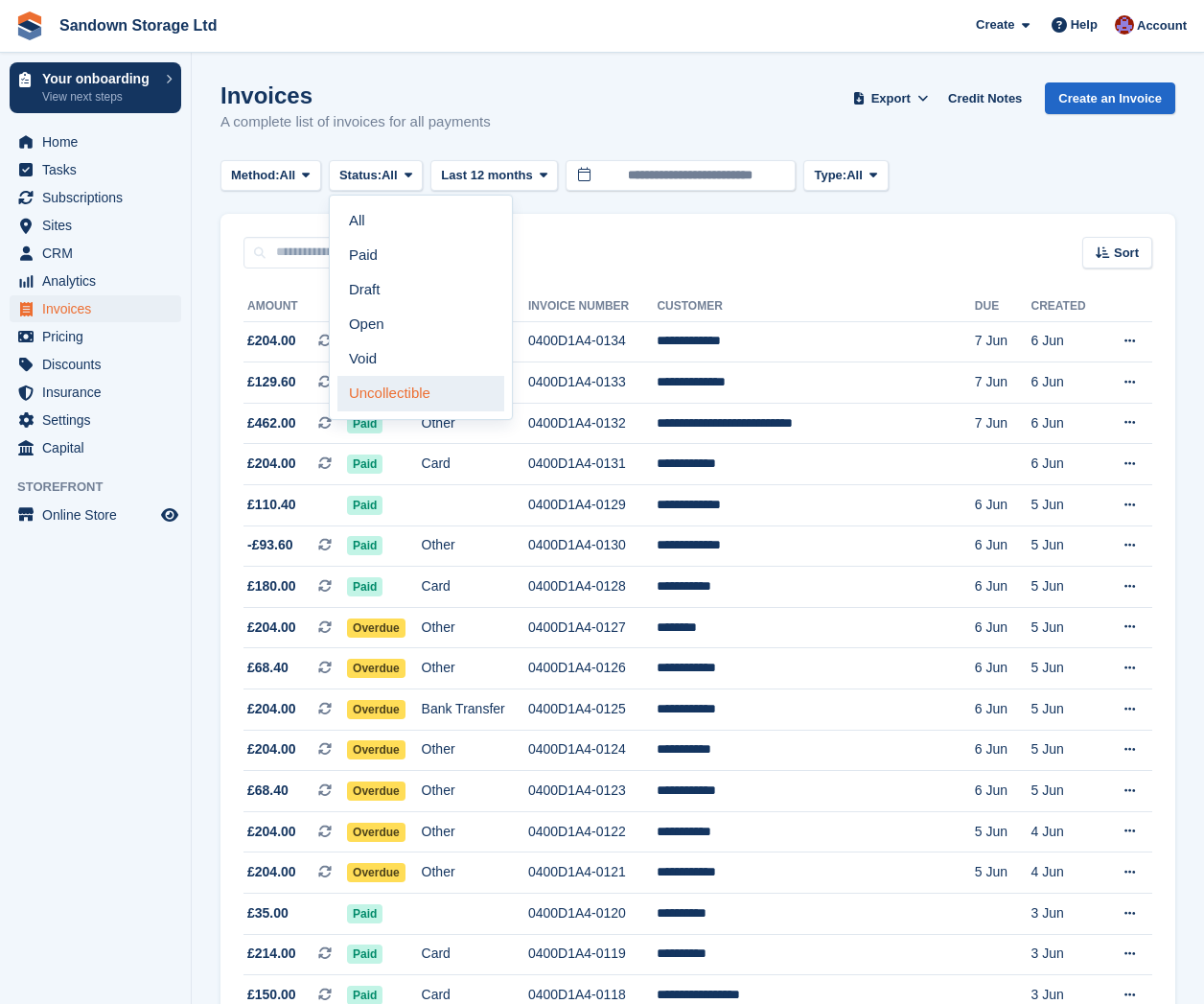 click on "Uncollectible" at bounding box center [421, 393] 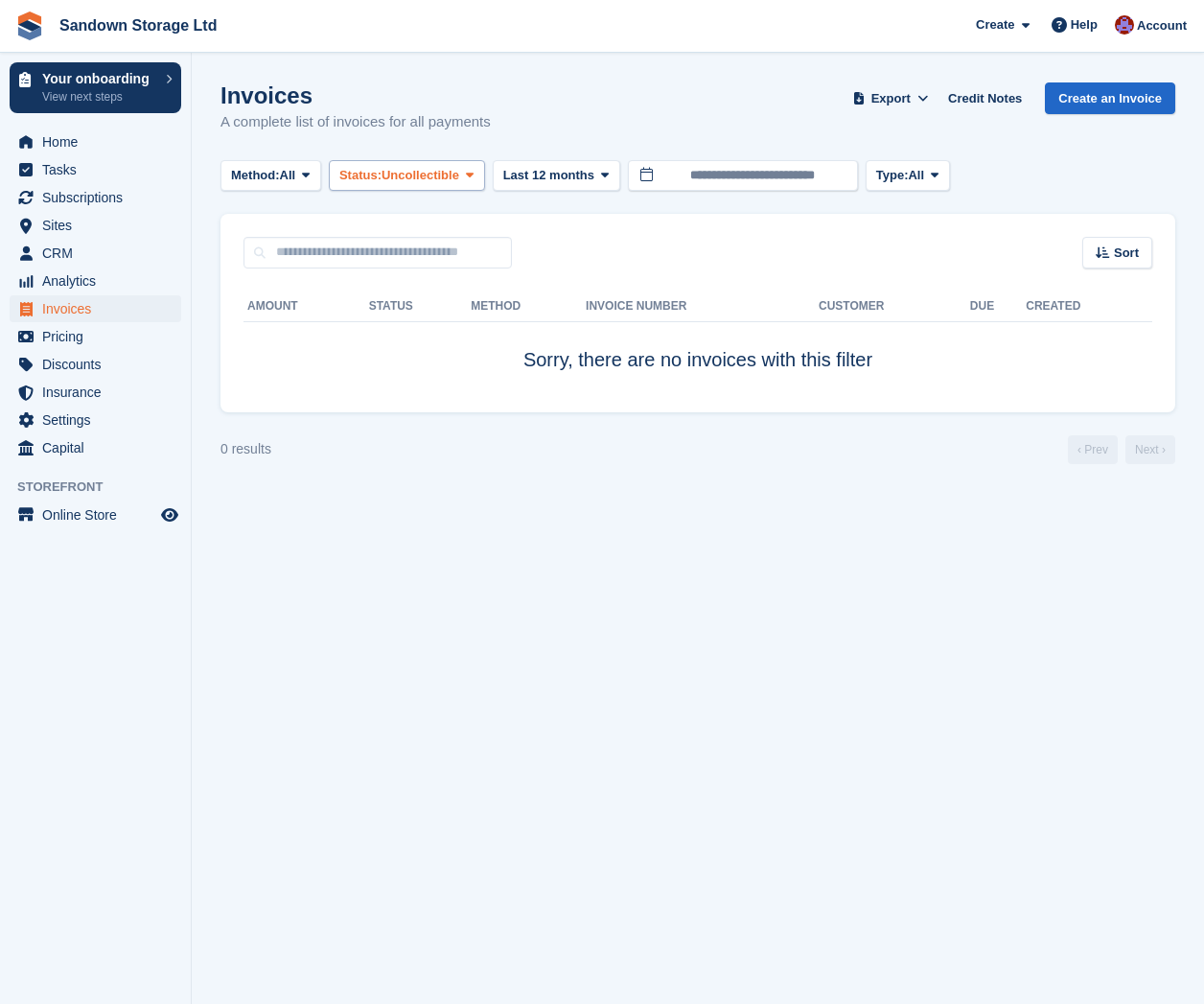 click on "Status:" at bounding box center (360, 175) 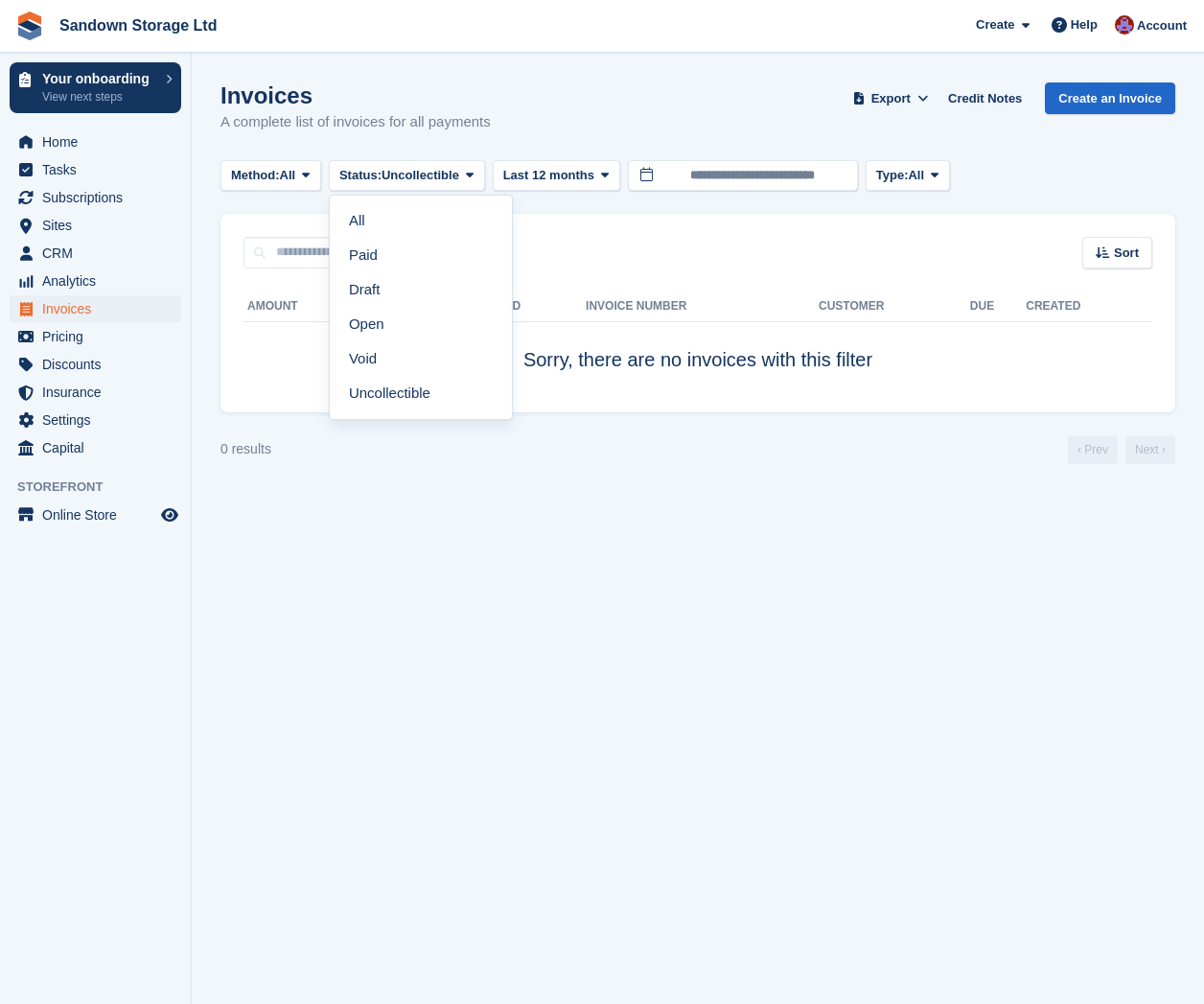 click on "Void" at bounding box center [421, 359] 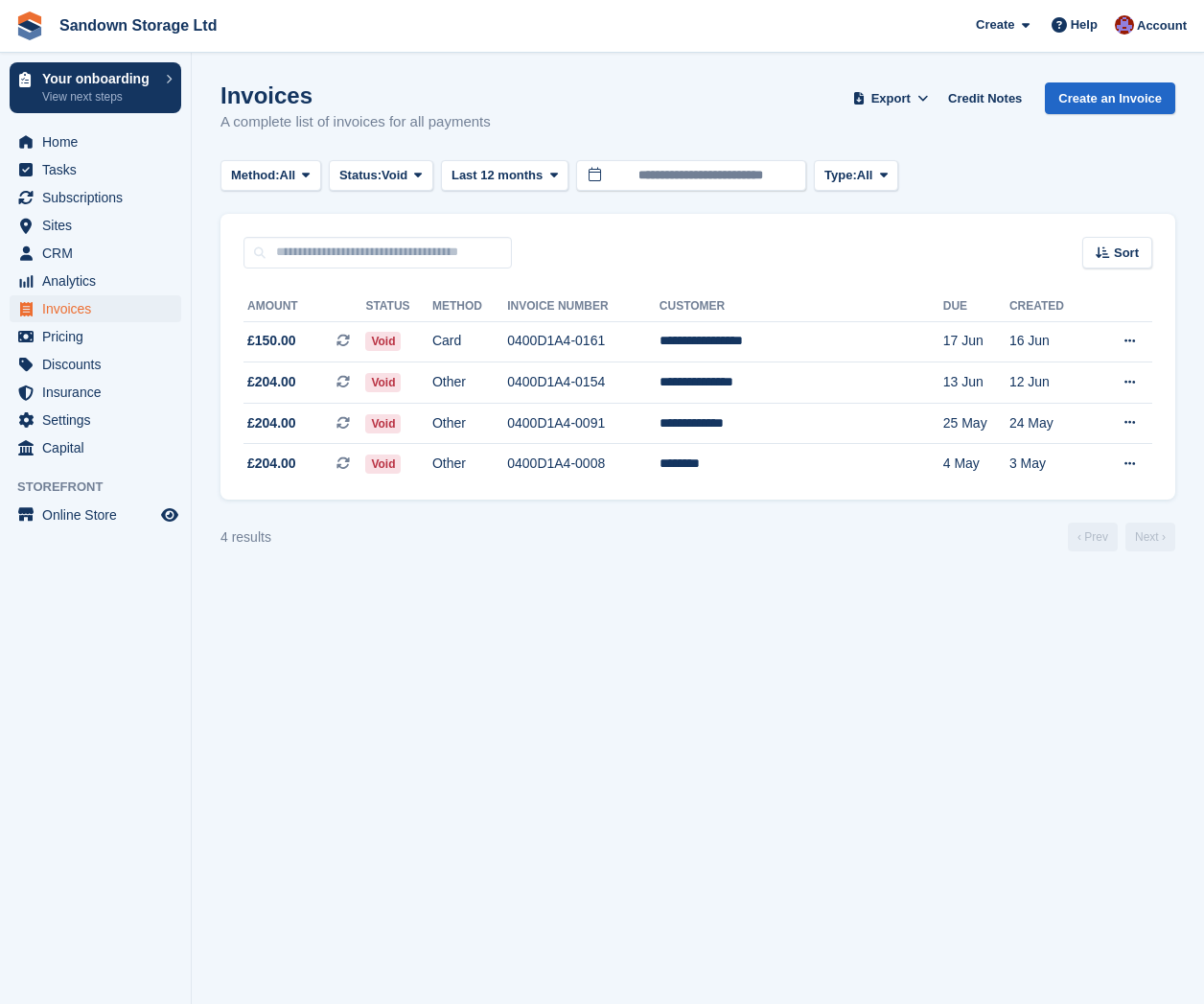click on "Invoices
A complete list of invoices for all payments
Export
Export Invoices
Export a CSV of all Invoices which match the current filters.
Please allow time for large exports.
Export Formatted for Sage 50
Export Formatted for Xero
Start Export
Credit Notes
Create an Invoice
Method:
All
All
Bank Transfer
Cash
Cheque
Debit/Credit Card
Direct Debit
SEPA Direct Debit
Other
Status:
Void" at bounding box center (698, 316) 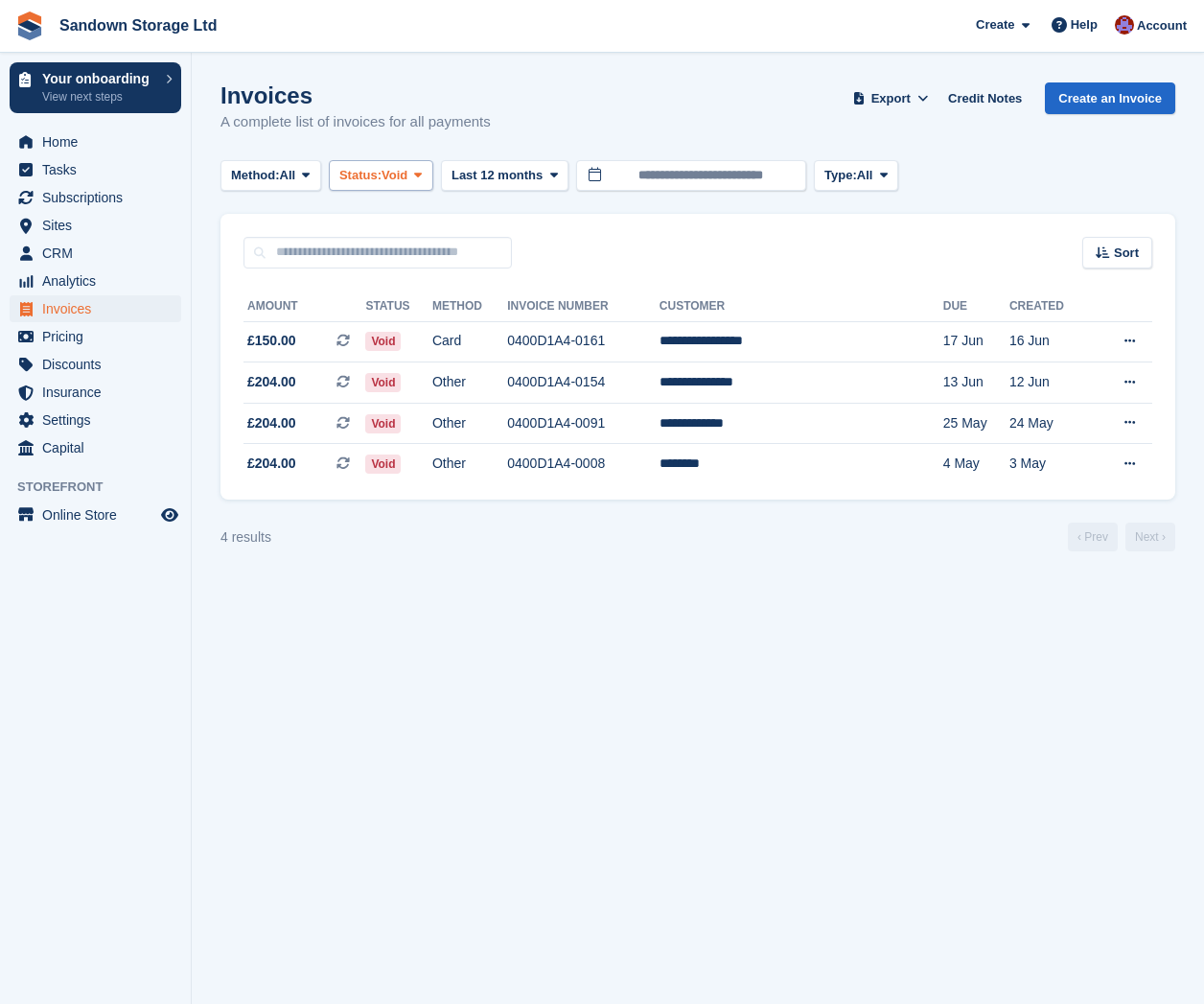 click on "Void" at bounding box center [394, 175] 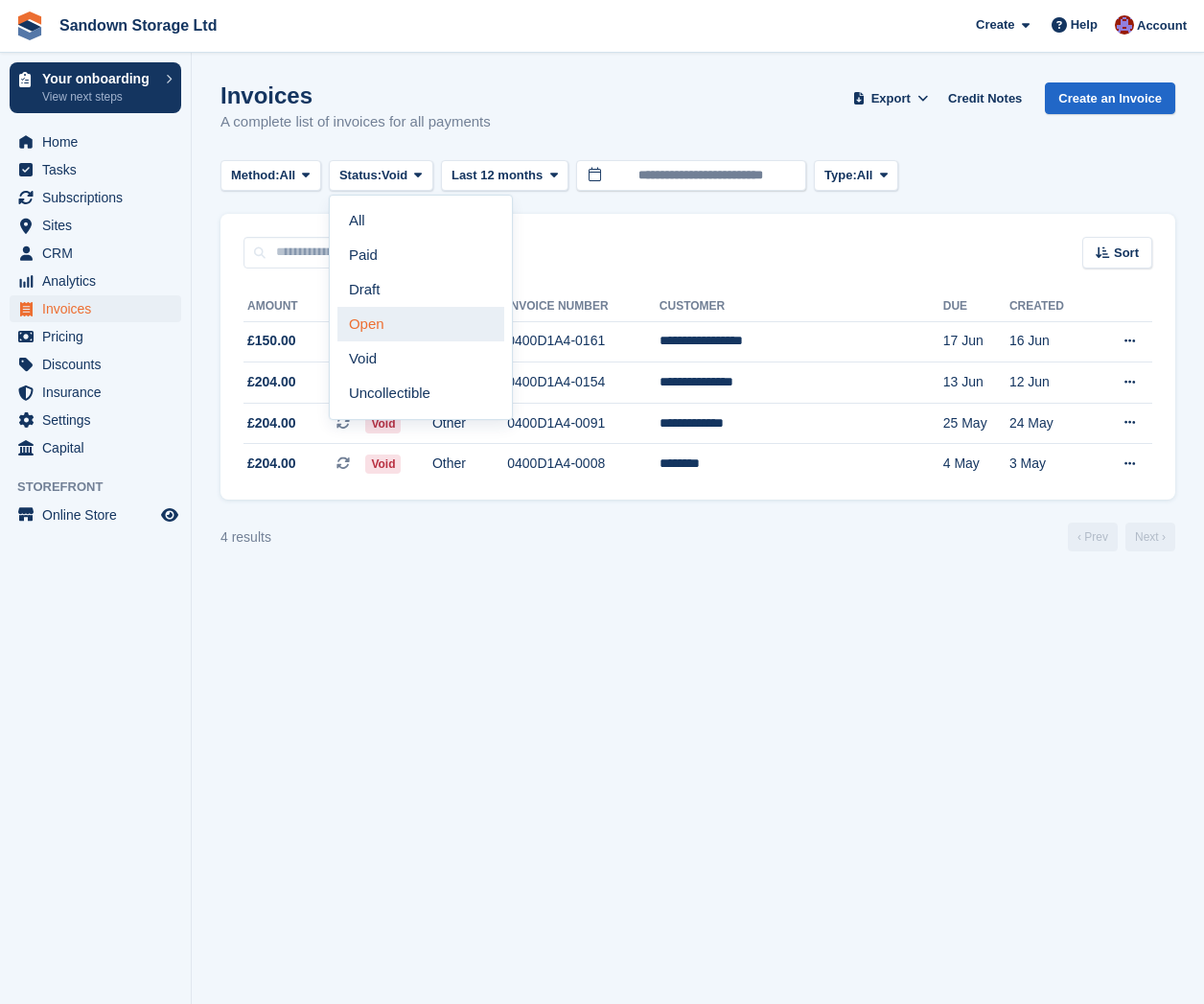 click on "Open" at bounding box center (421, 324) 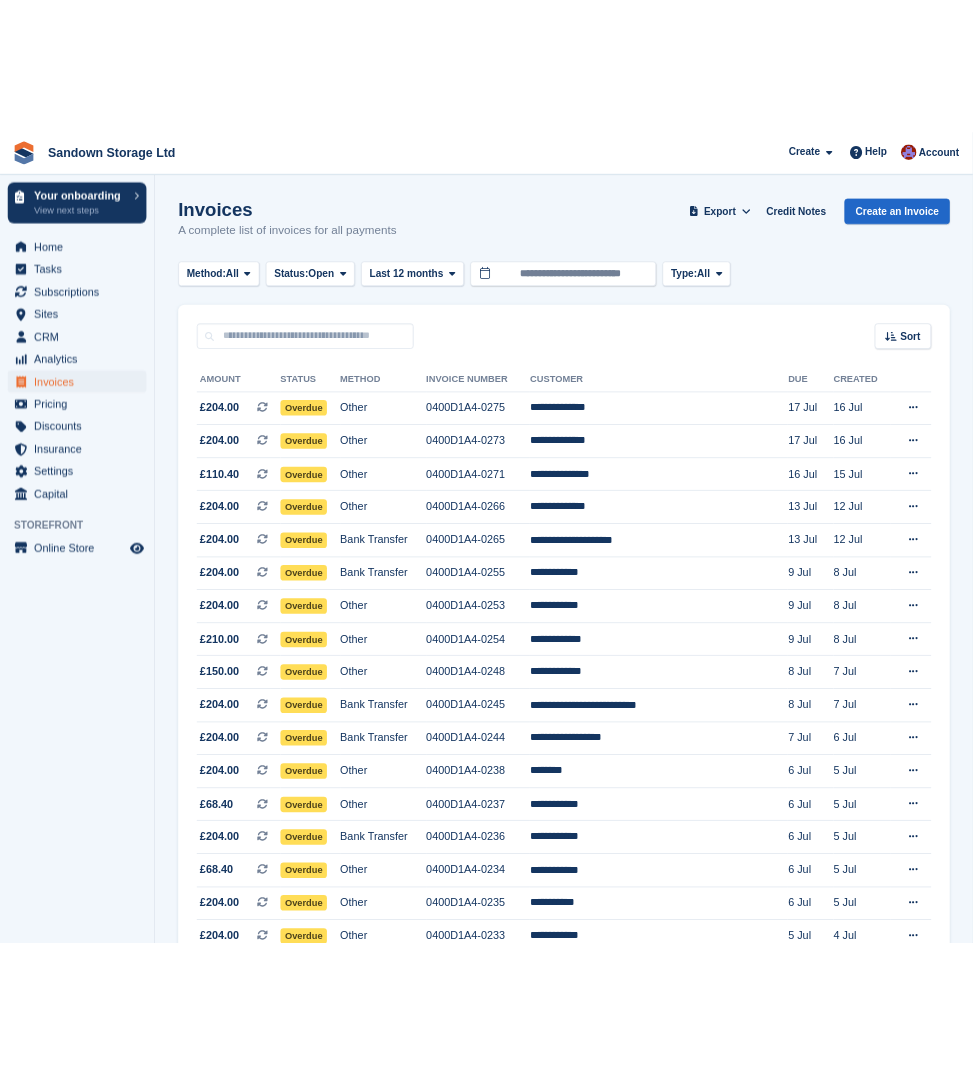 scroll, scrollTop: 0, scrollLeft: 0, axis: both 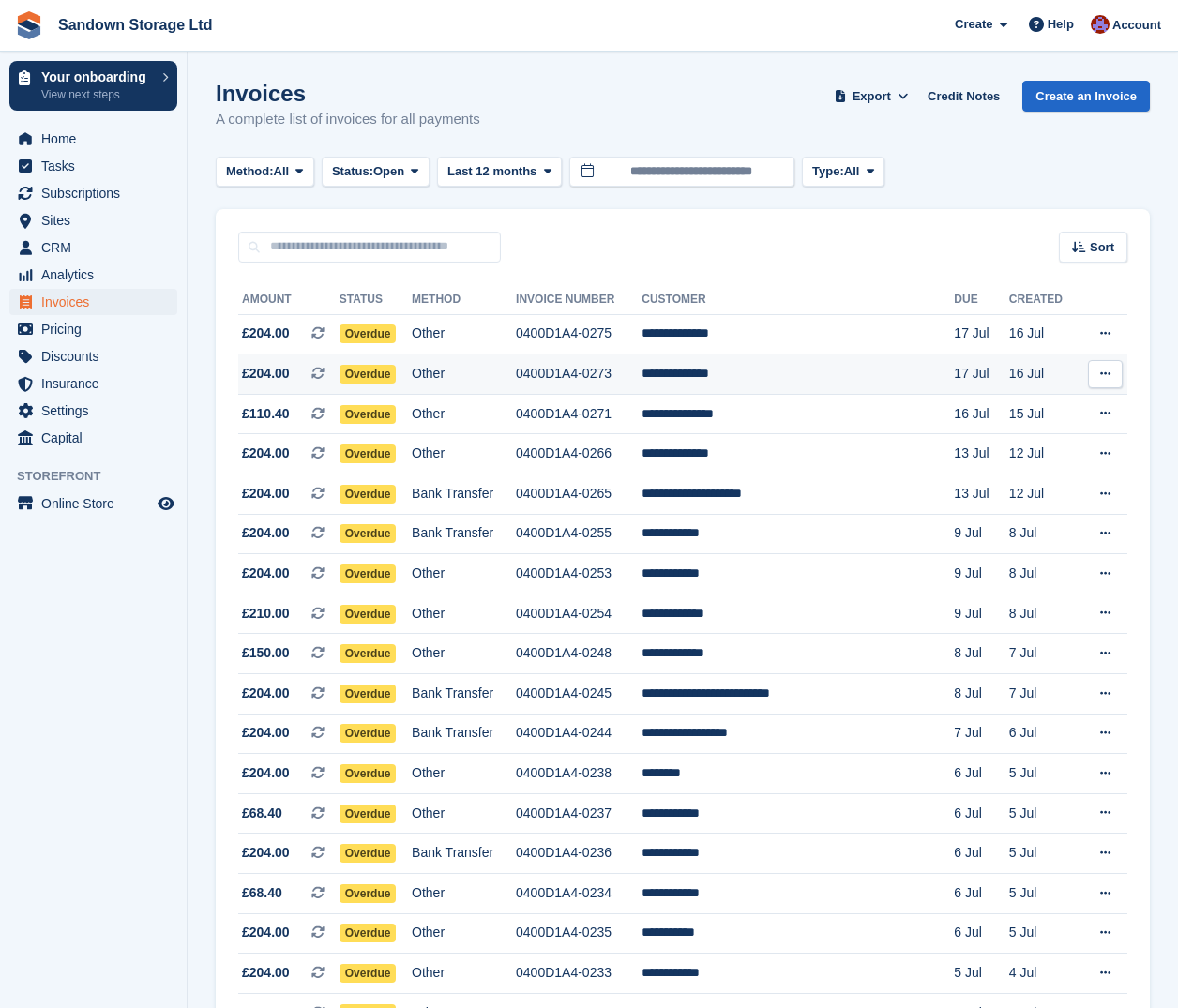 drag, startPoint x: 1168, startPoint y: 385, endPoint x: 1073, endPoint y: 388, distance: 95.04736 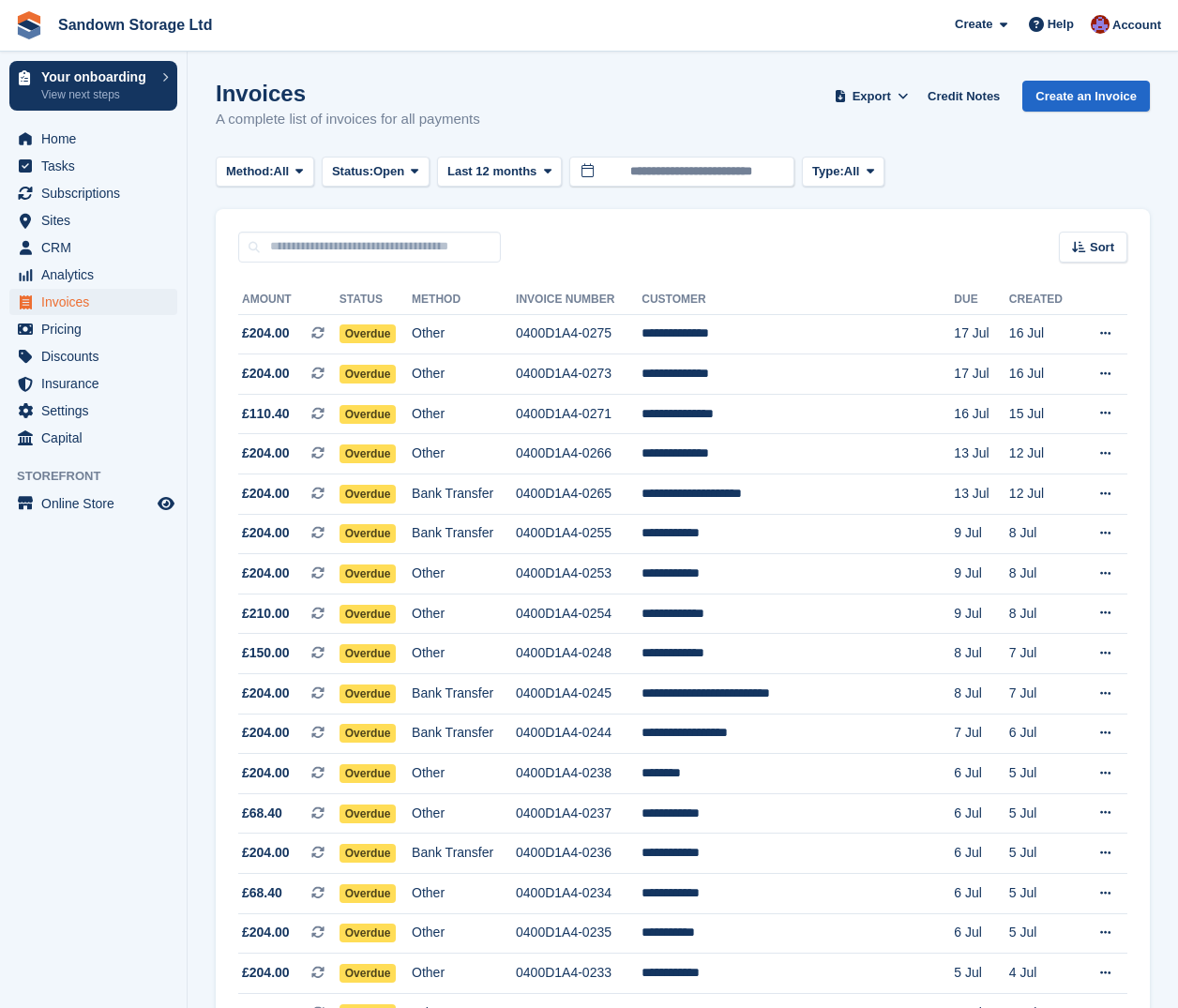 click on "Invoices
A complete list of invoices for all payments
Export
Export Invoices
Export a CSV of all Invoices which match the current filters.
Please allow time for large exports.
Export Formatted for Sage 50
Export Formatted for Xero
Start Export
Credit Notes
Create an Invoice
Method:
All
All
Bank Transfer
Cash
Cheque
Debit/Credit Card
Direct Debit
SEPA Direct Debit
Other
Status:
Open" at bounding box center [683, 1202] 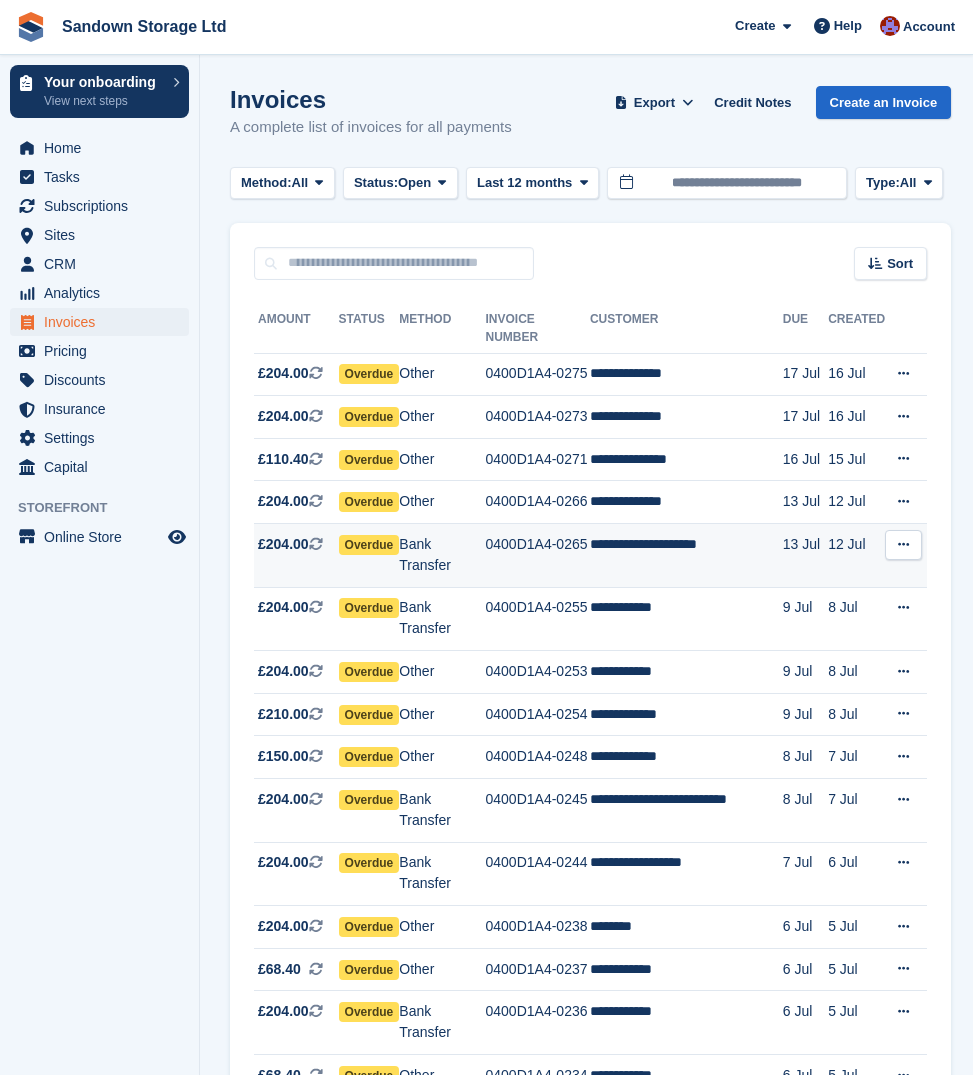 click on "**********" at bounding box center [686, 556] 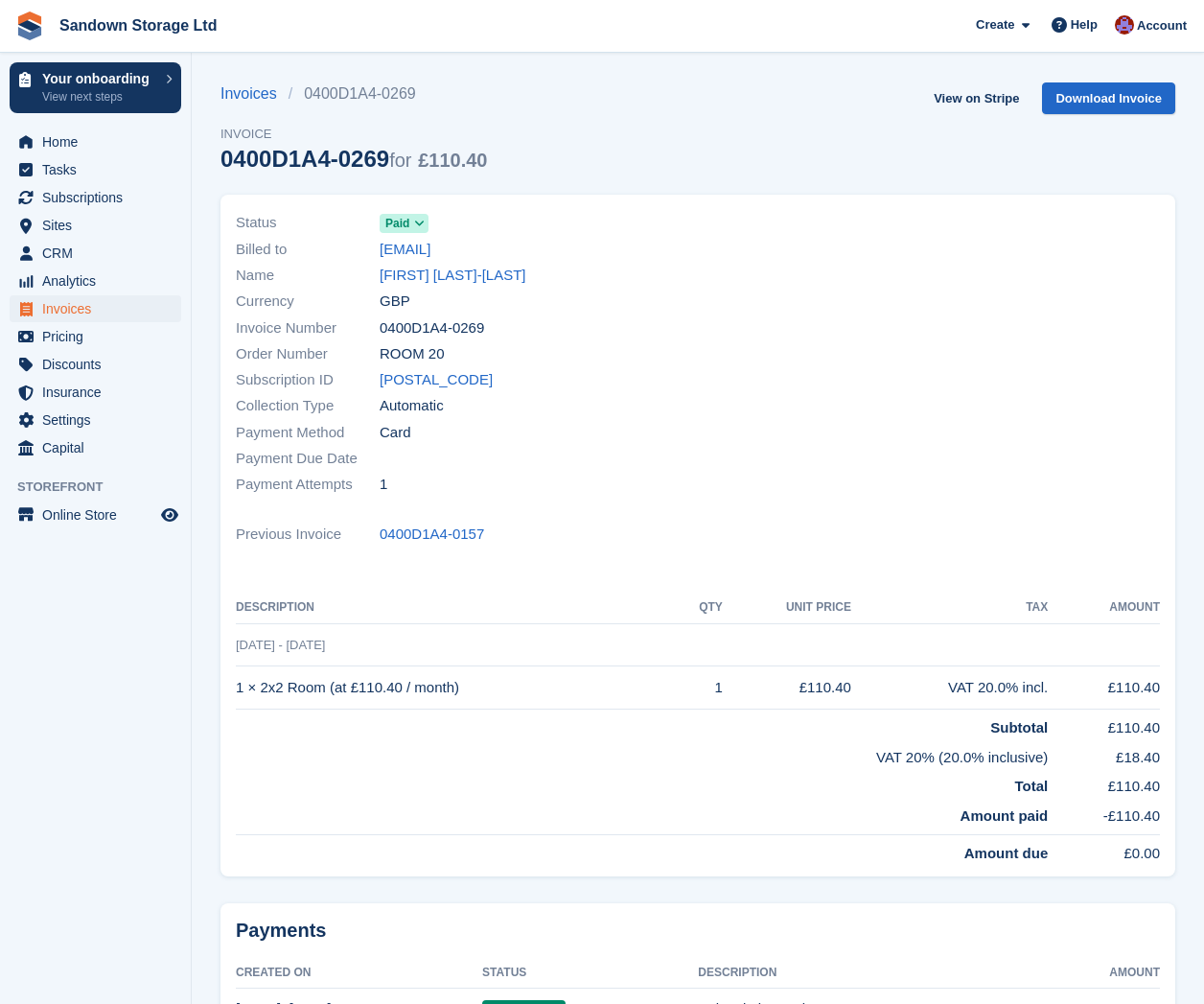 scroll, scrollTop: 0, scrollLeft: 0, axis: both 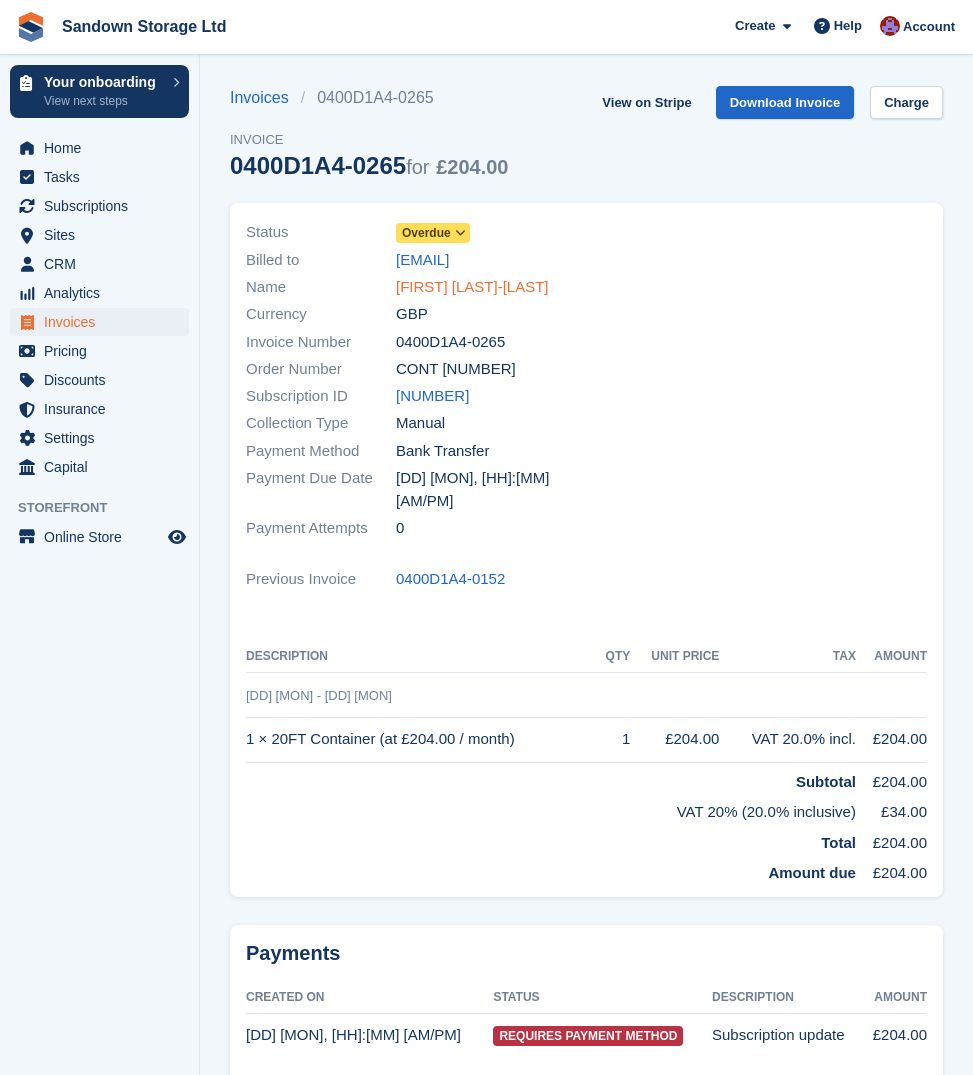 click on "[FIRST] [LAST]-[LAST]" at bounding box center [472, 287] 